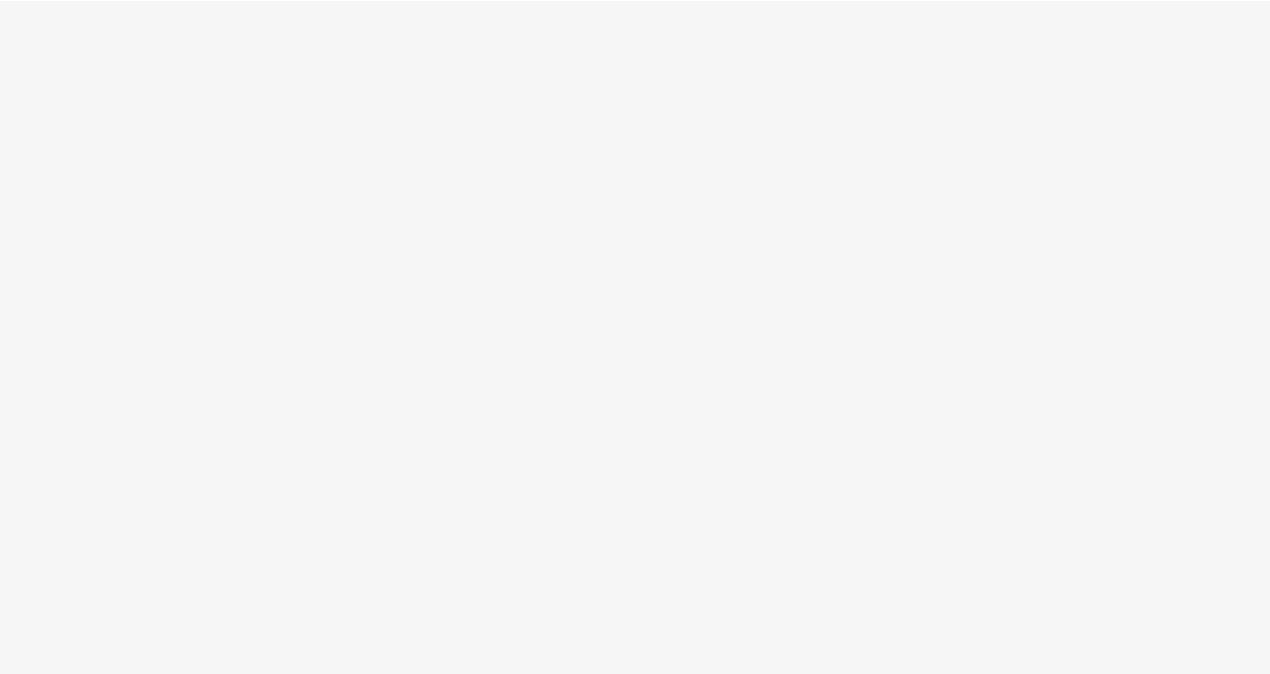 scroll, scrollTop: 0, scrollLeft: 0, axis: both 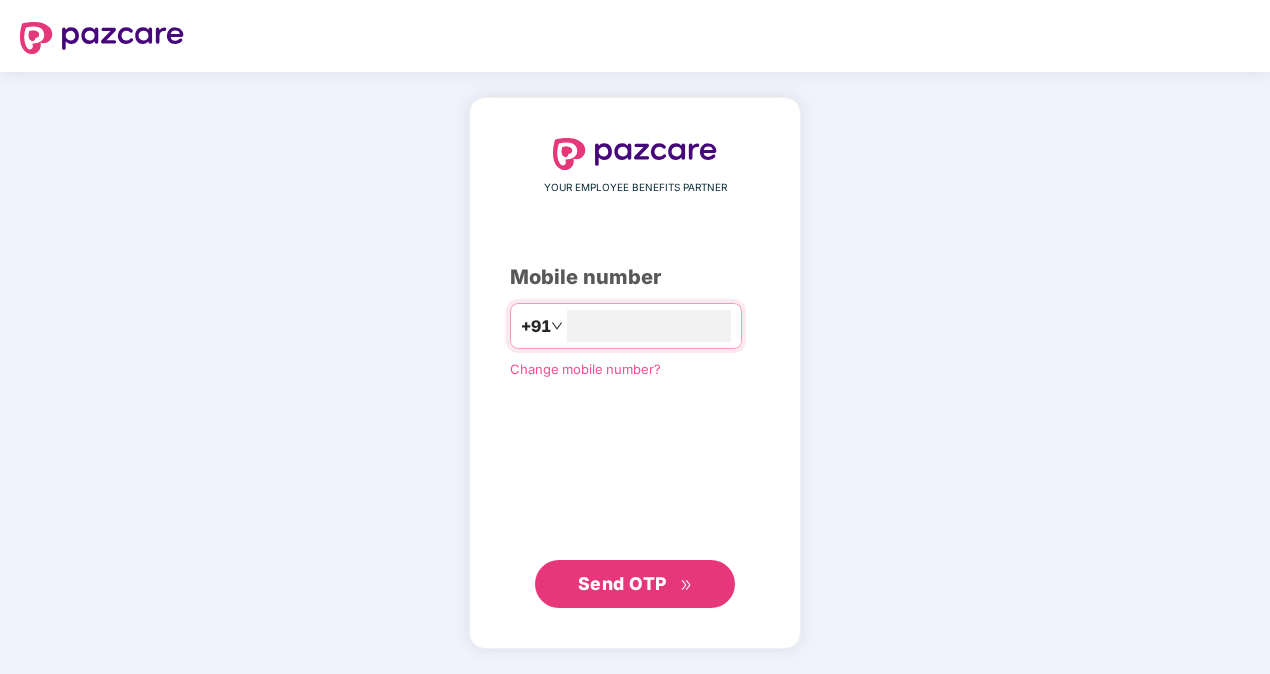 type on "**********" 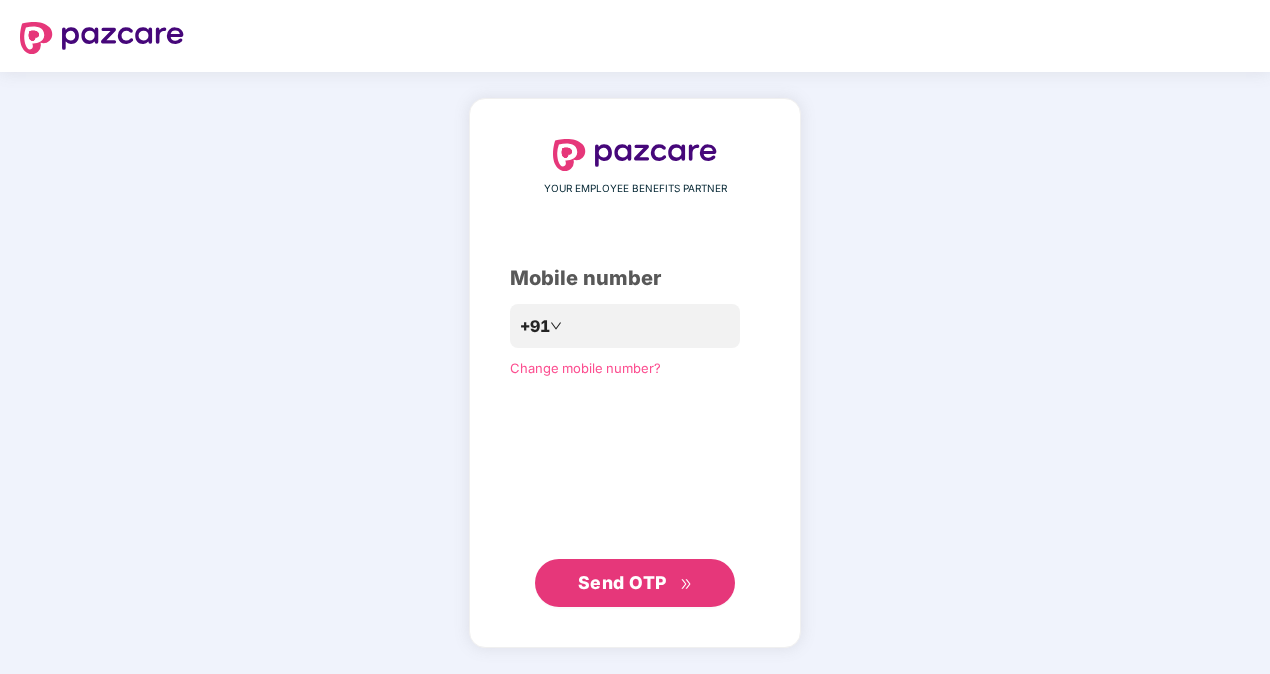click on "**********" at bounding box center (635, 373) 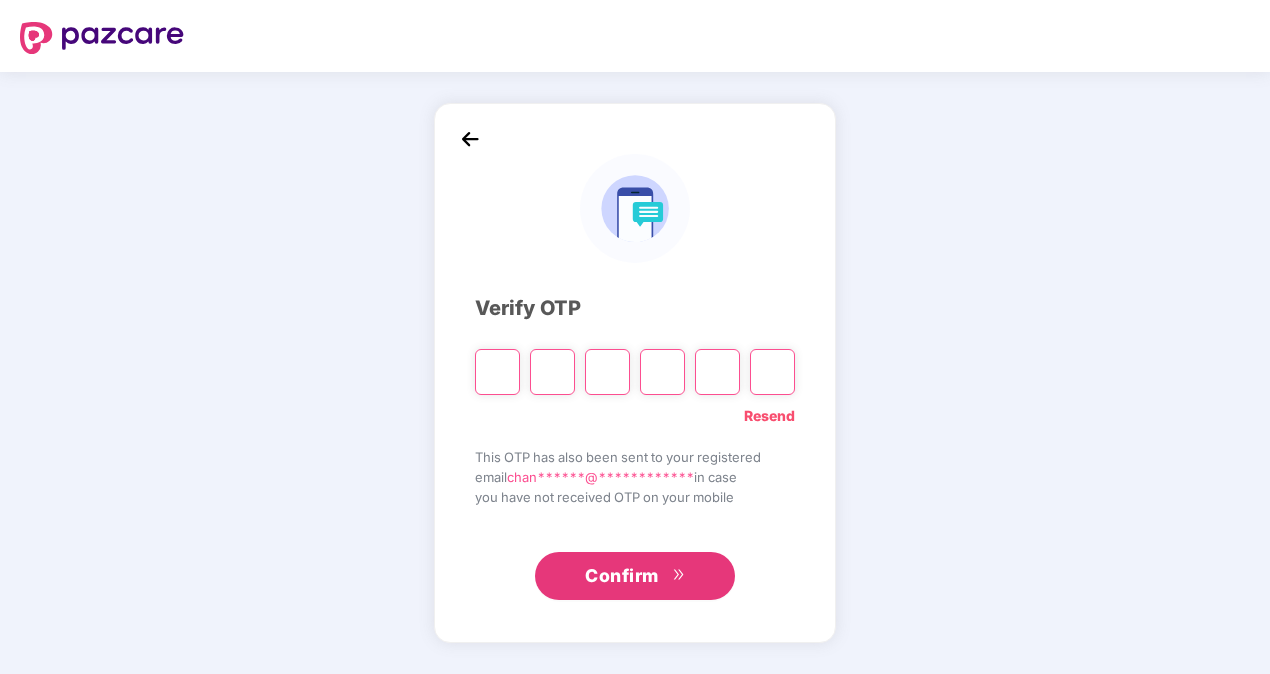 type on "*" 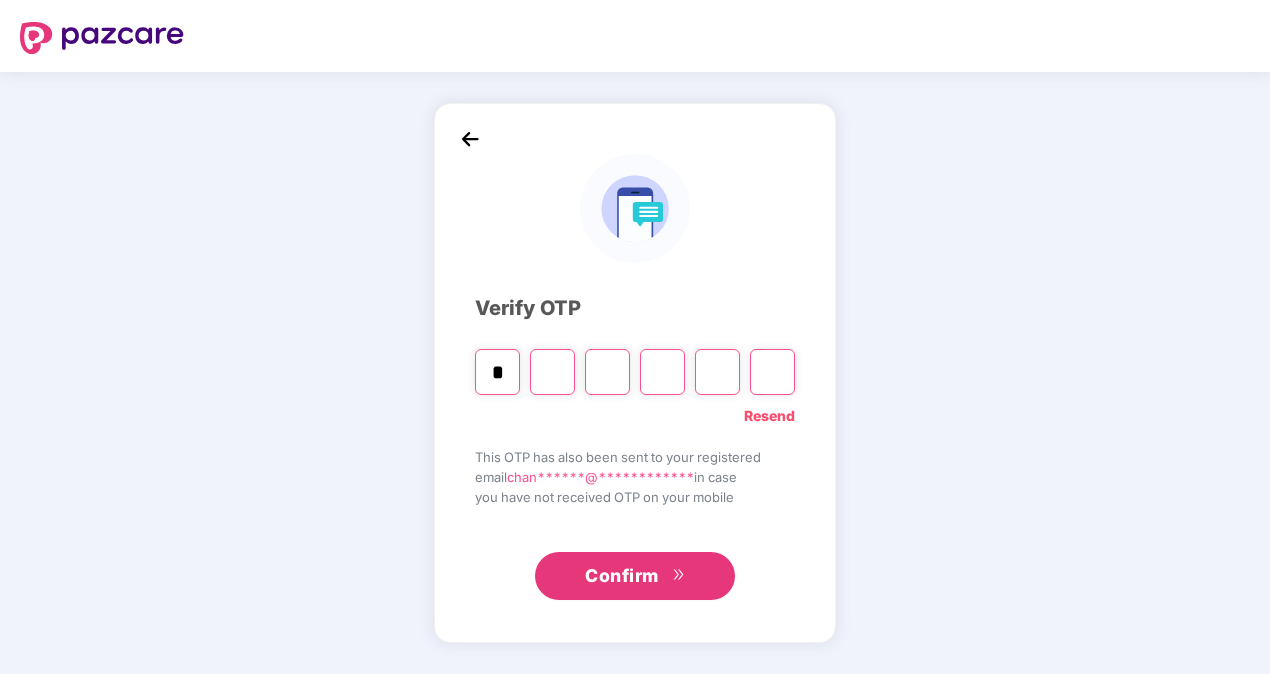 type on "*" 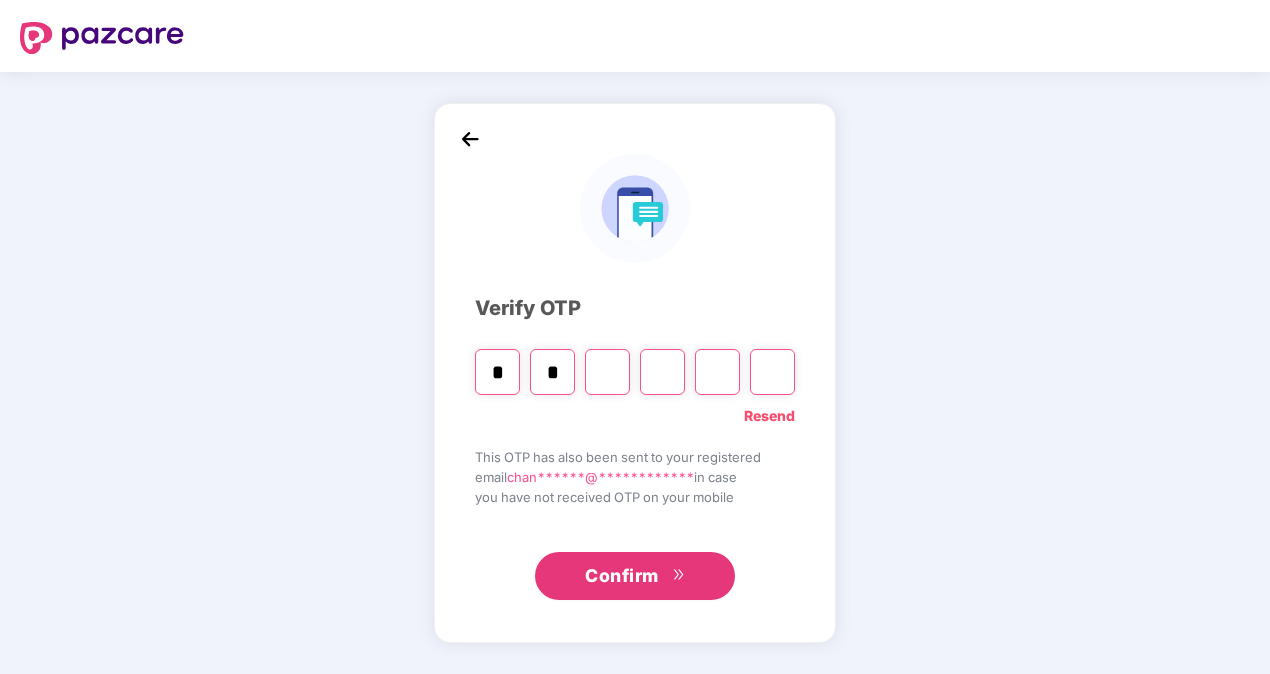 type on "*" 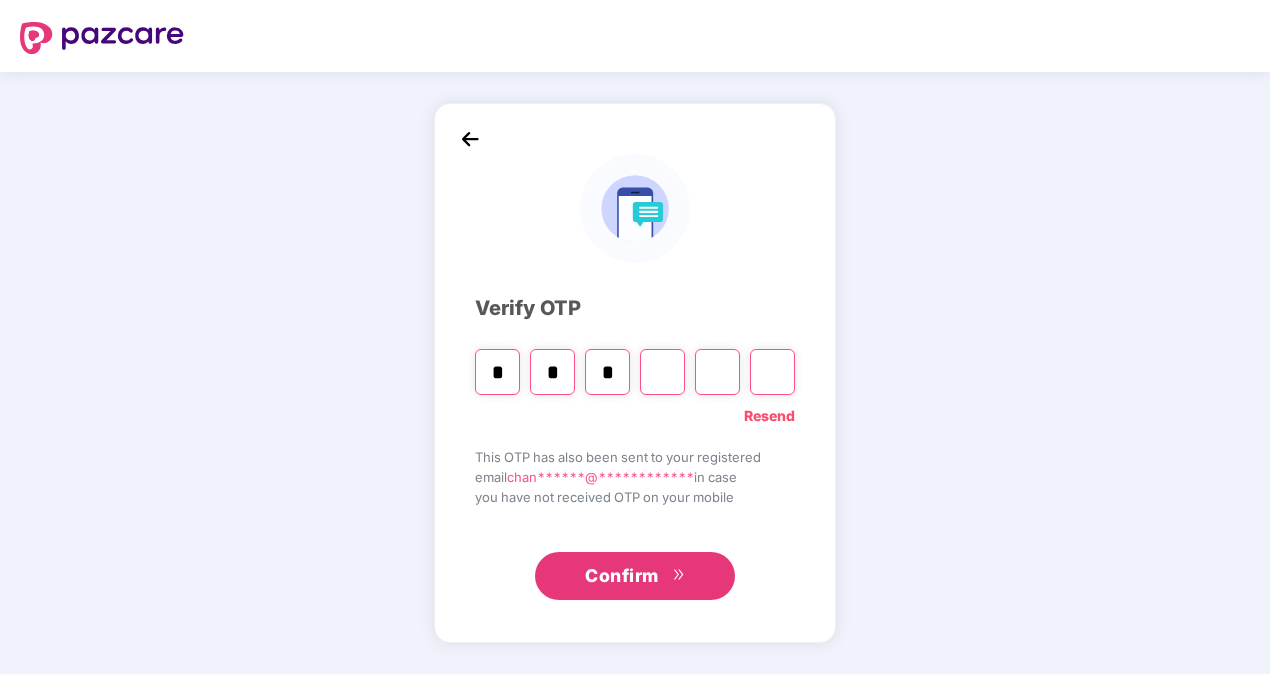 type on "*" 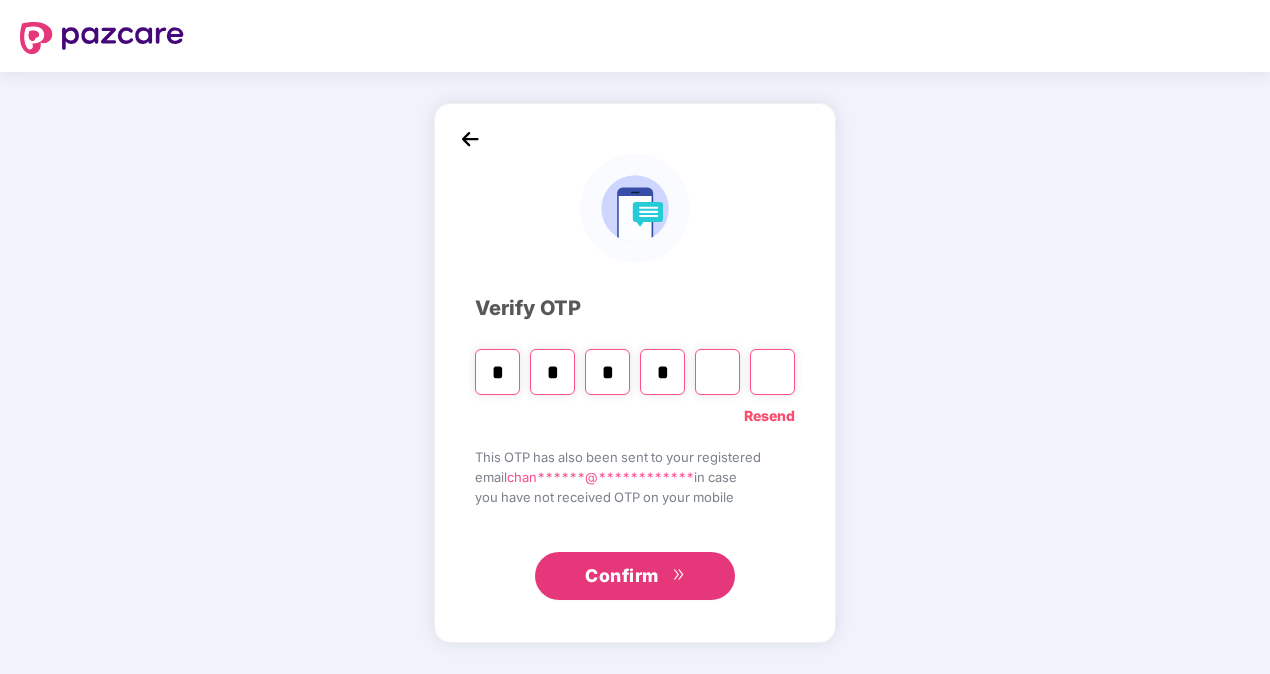 type on "*" 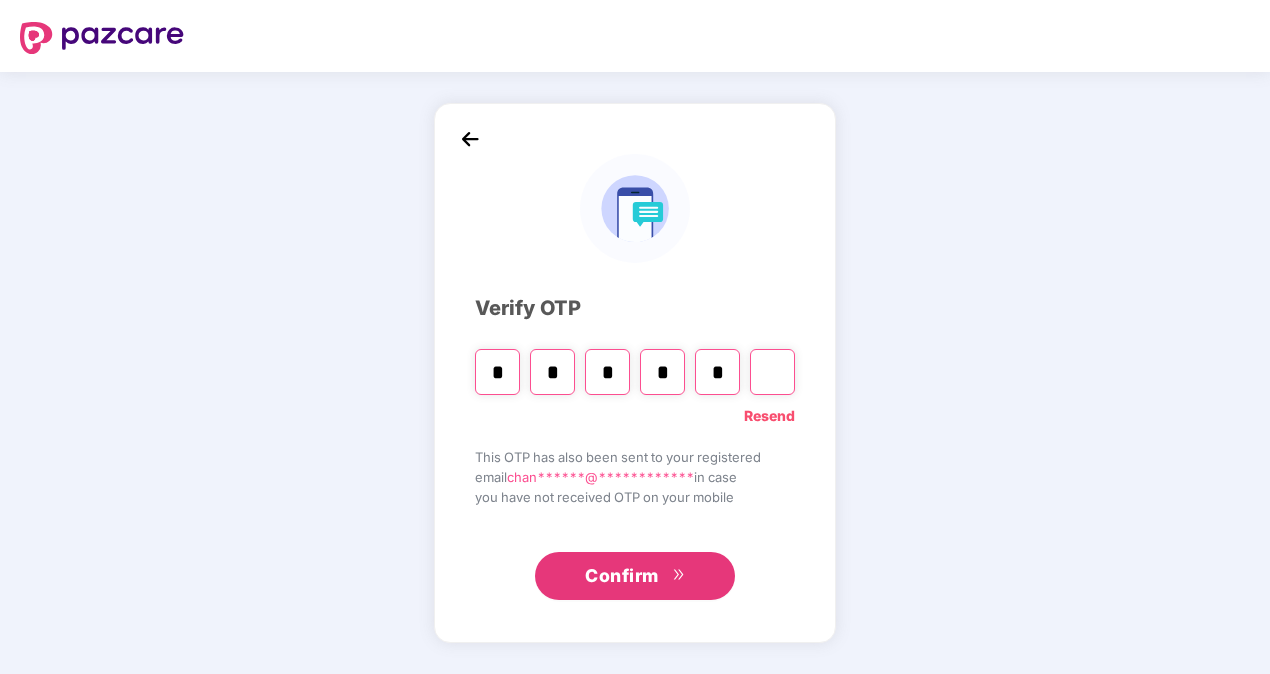 type on "*" 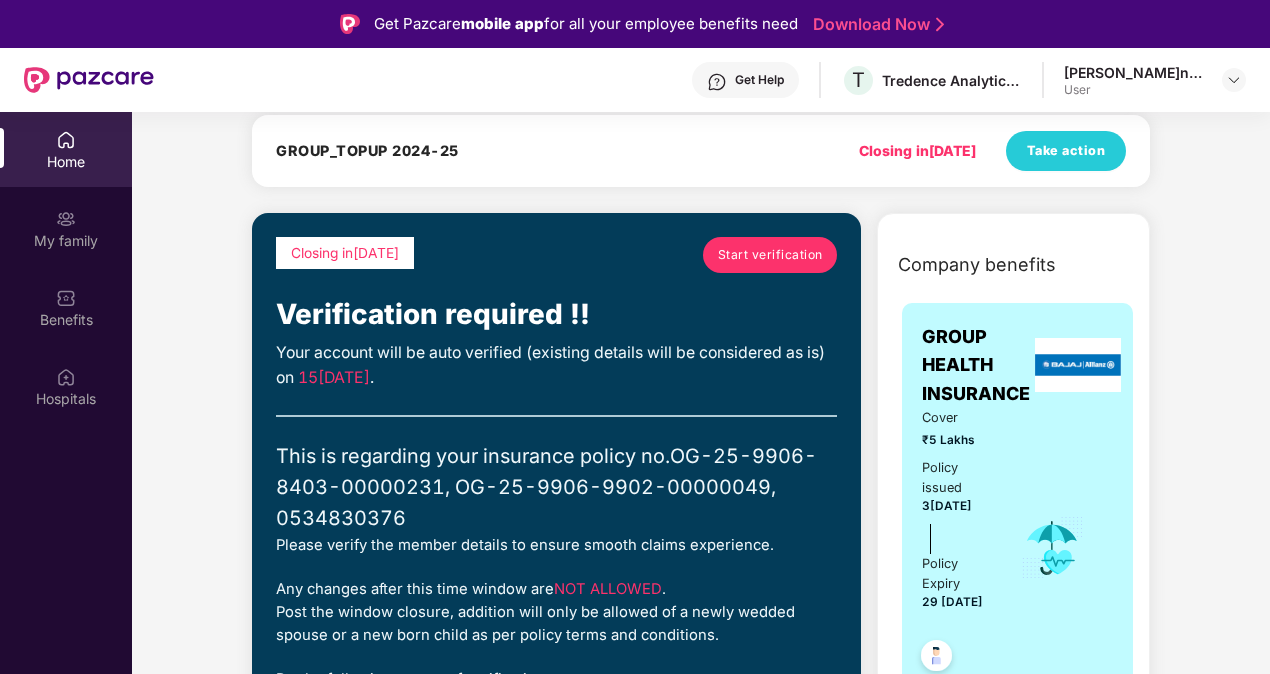 scroll, scrollTop: 0, scrollLeft: 0, axis: both 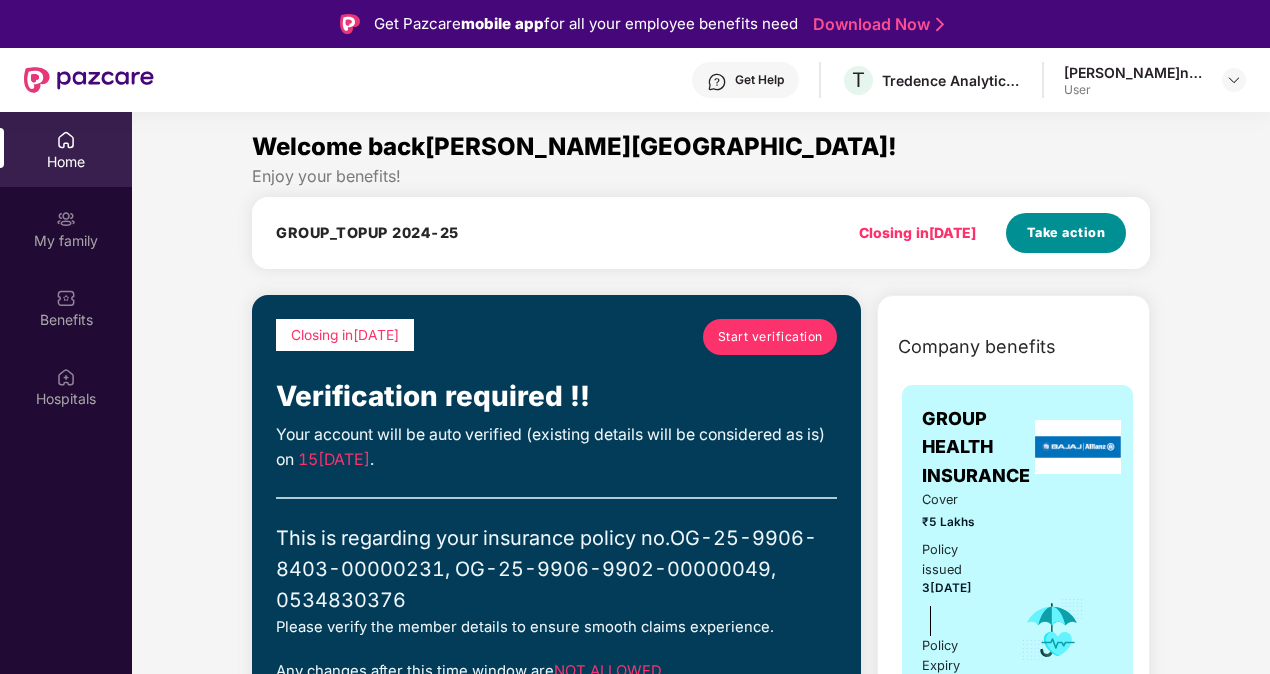click on "Take action" at bounding box center [1066, 233] 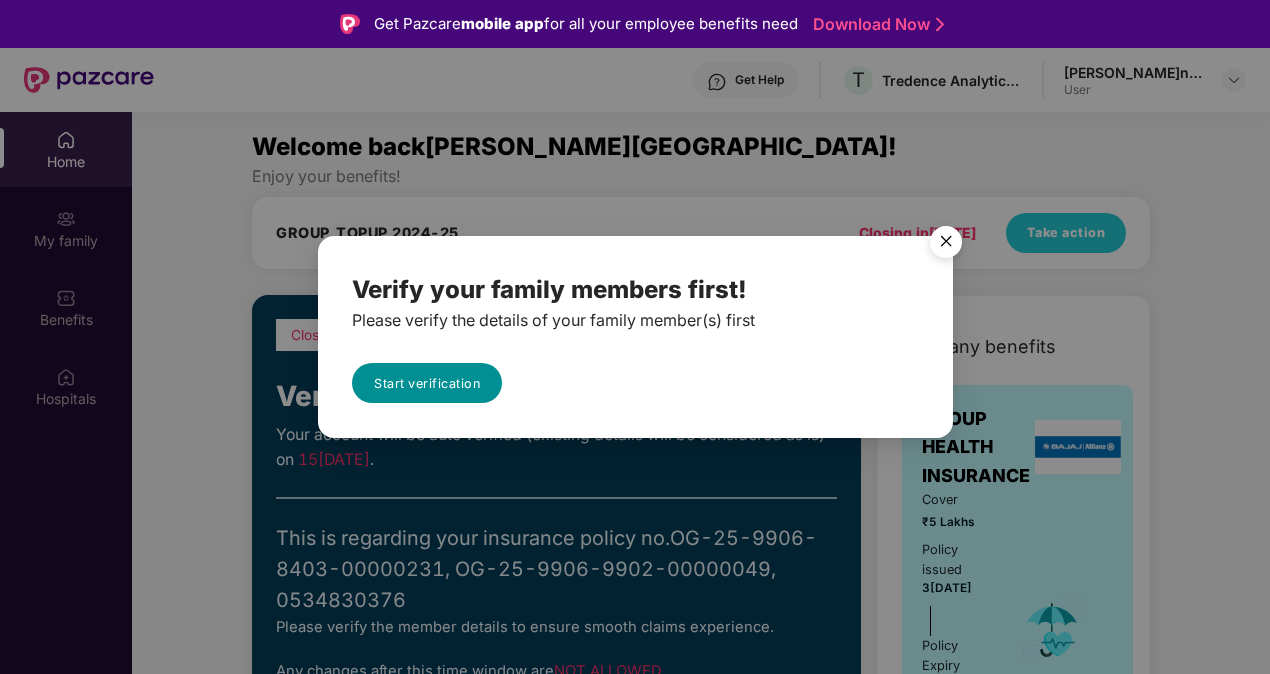 click on "Start verification" at bounding box center (427, 383) 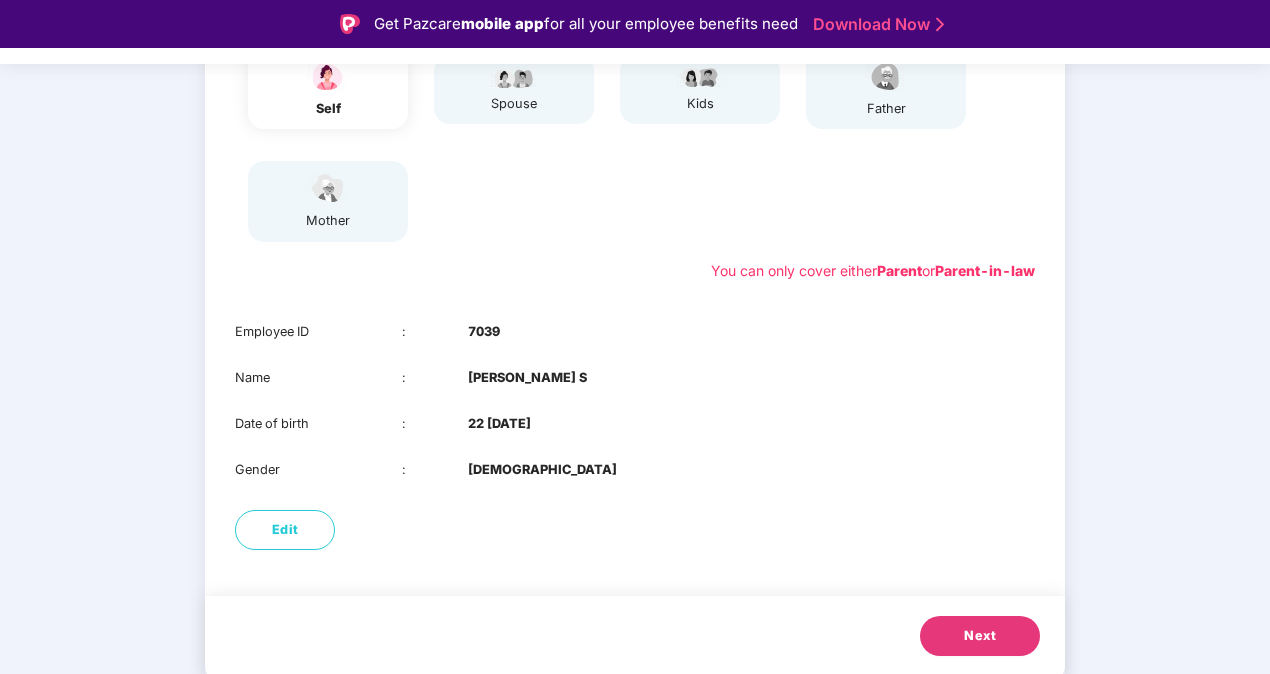 scroll, scrollTop: 280, scrollLeft: 0, axis: vertical 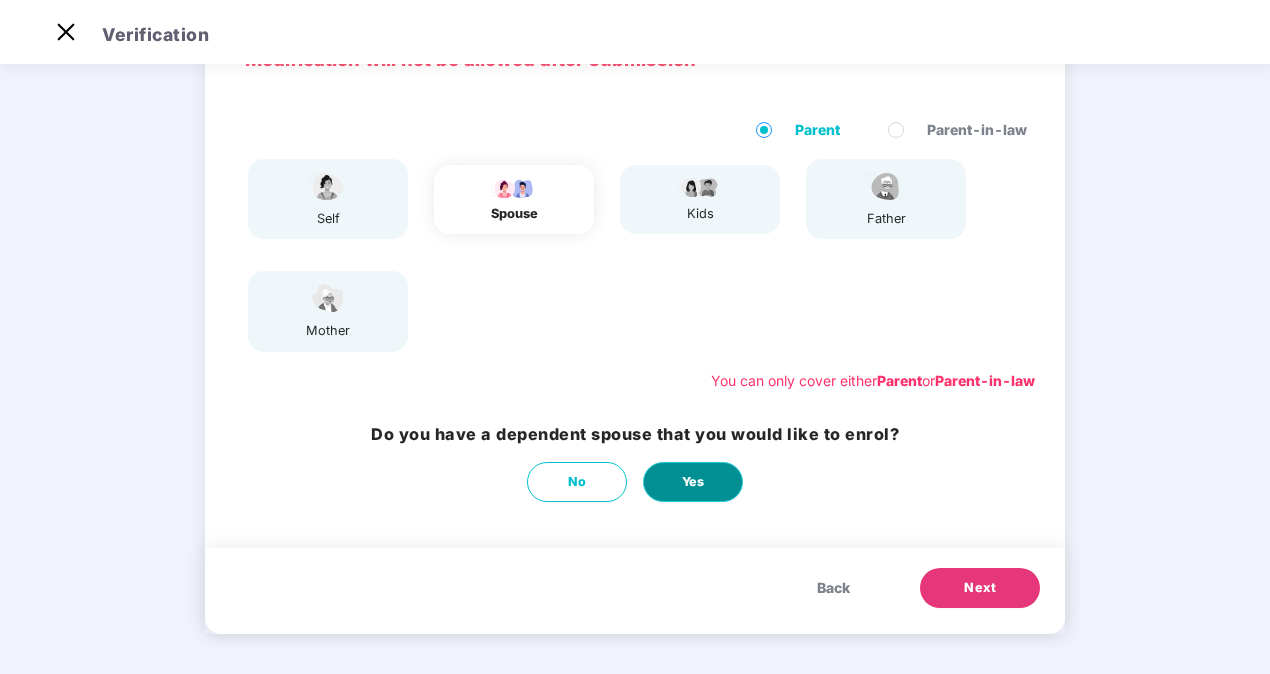 click on "Yes" at bounding box center [693, 482] 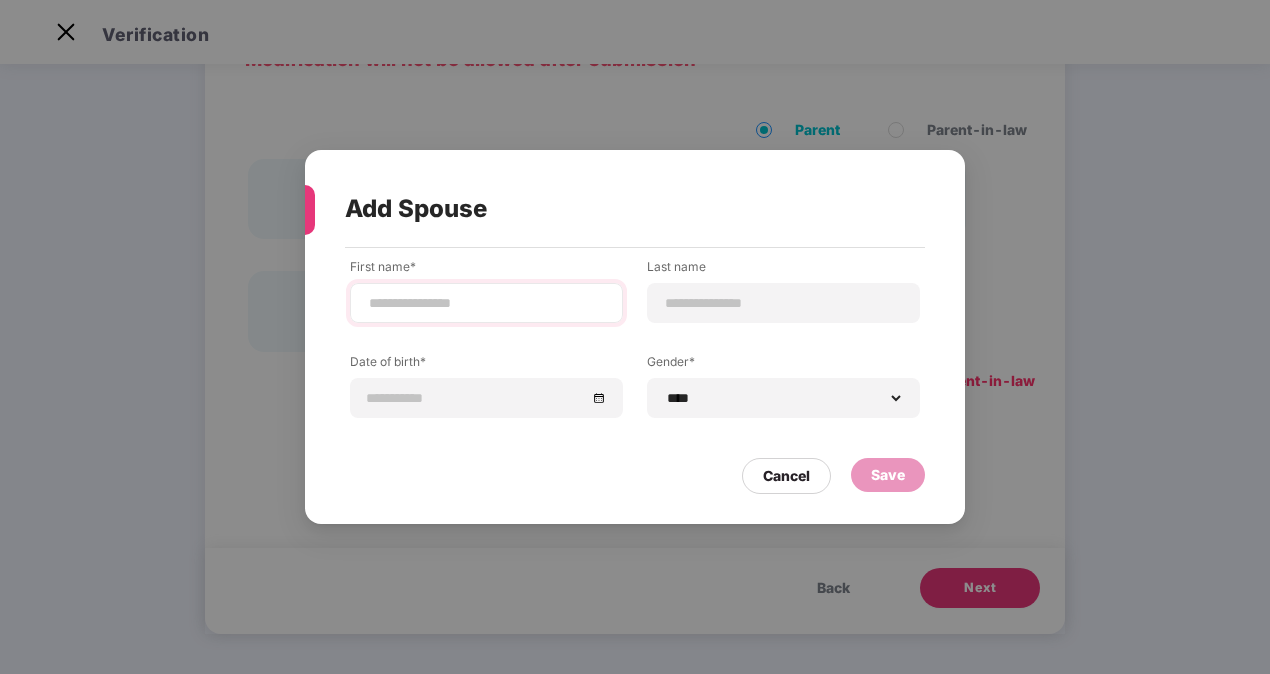 click at bounding box center (486, 303) 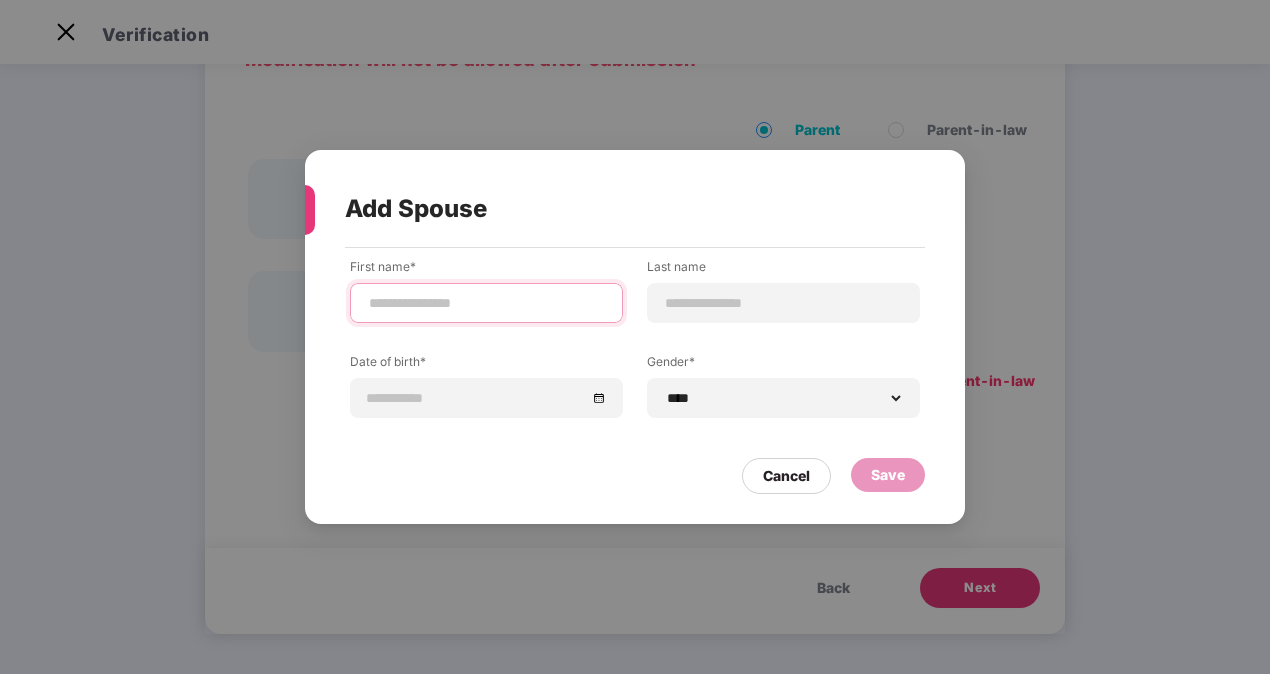 click at bounding box center (486, 303) 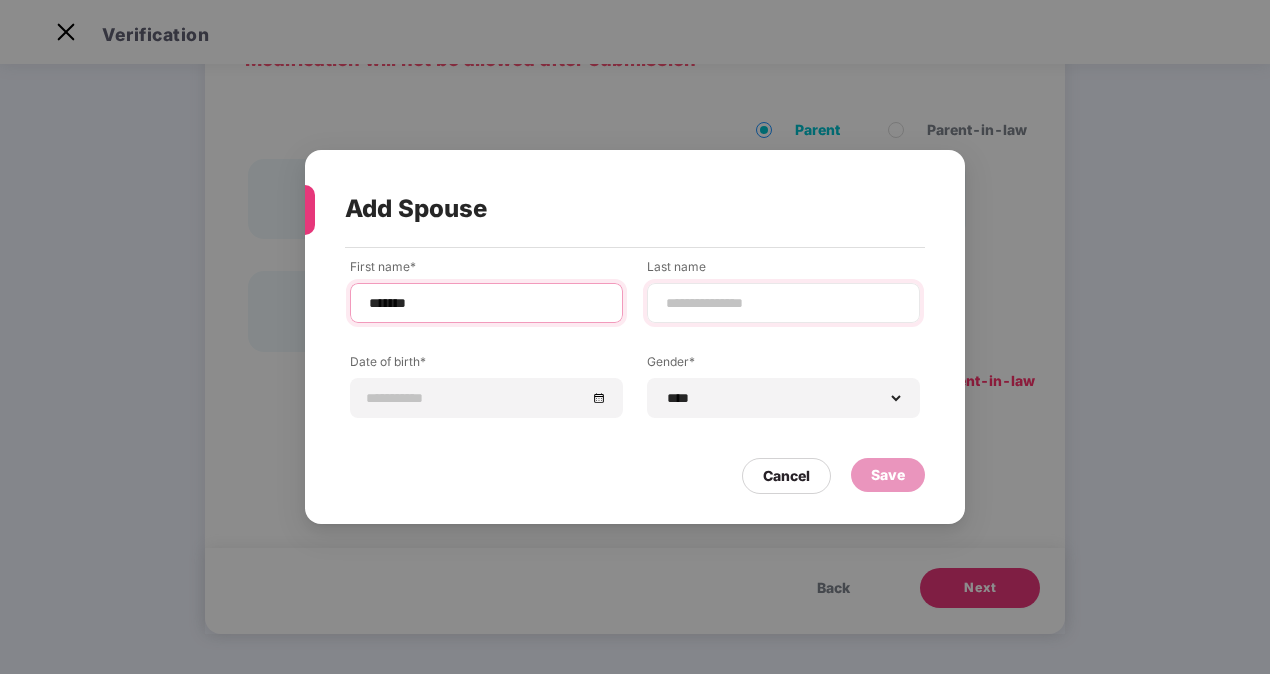 type on "*******" 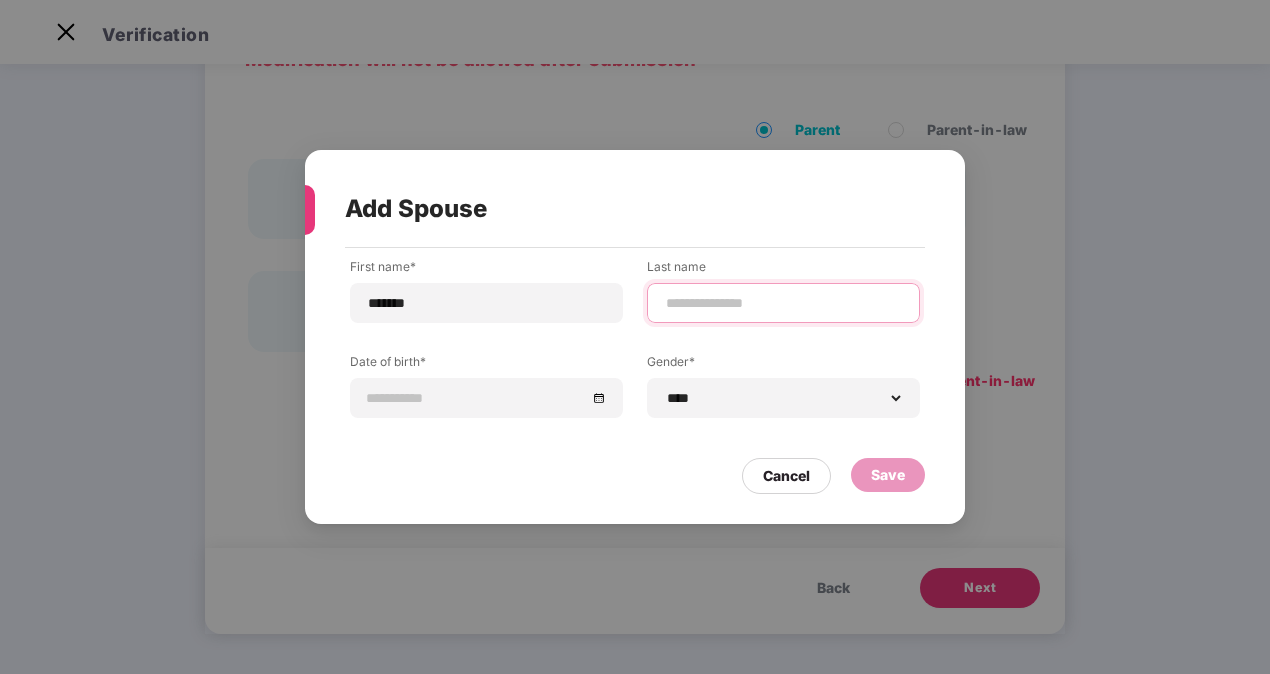 click at bounding box center (783, 303) 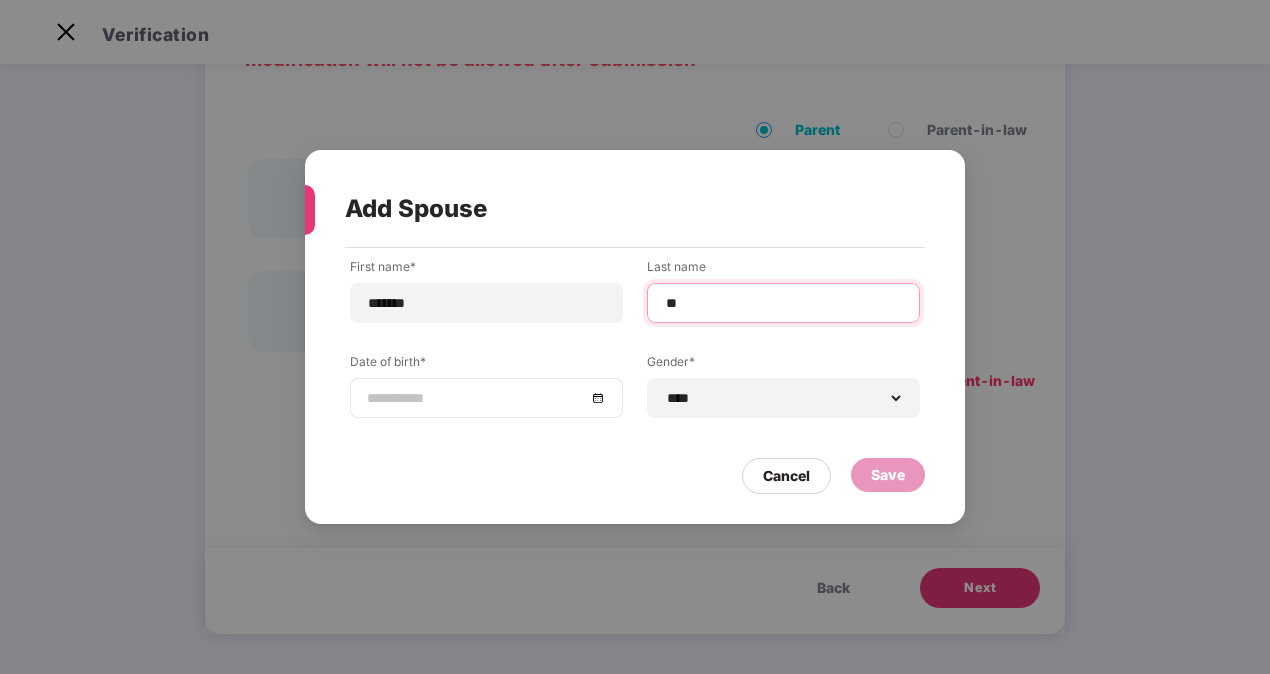 type on "**" 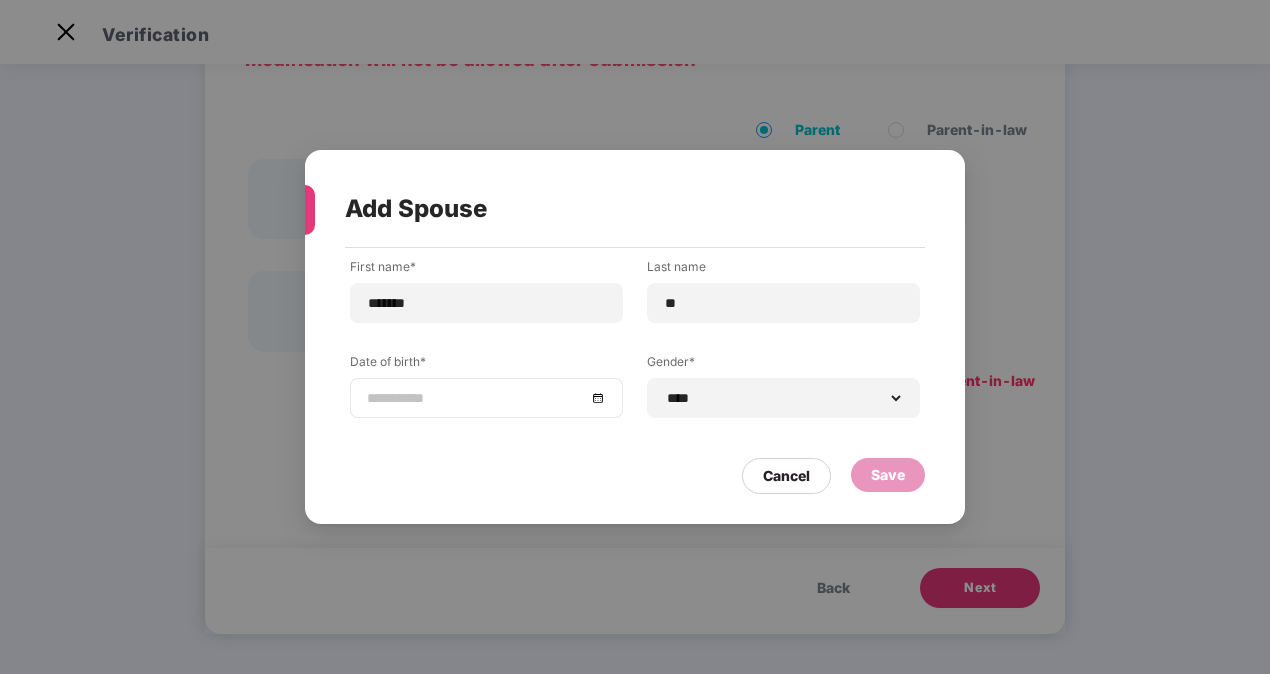 click at bounding box center [486, 398] 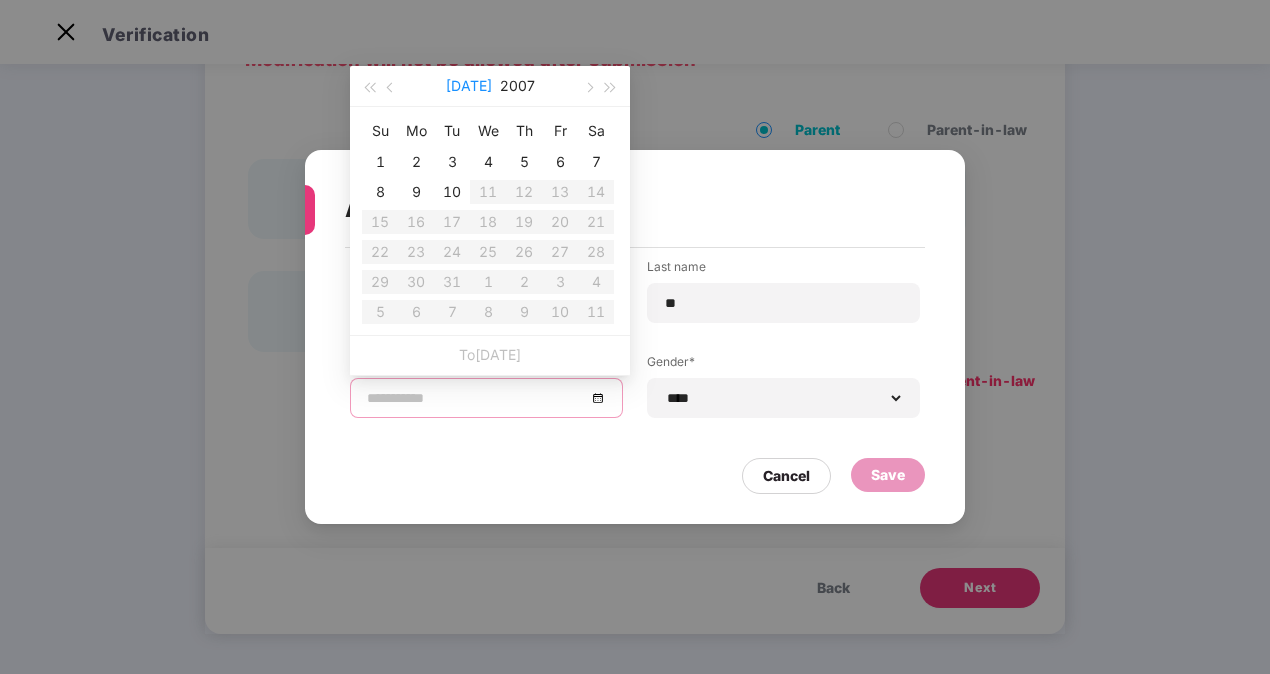 type on "**********" 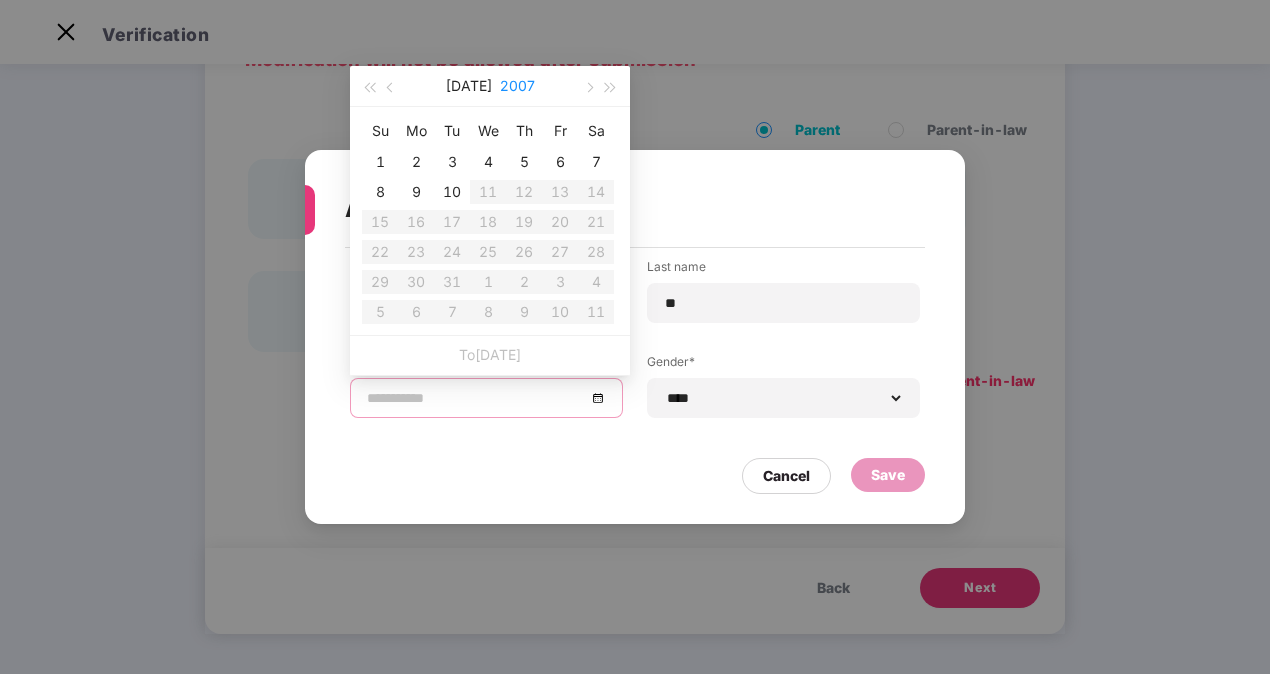 click on "2007" at bounding box center (517, 86) 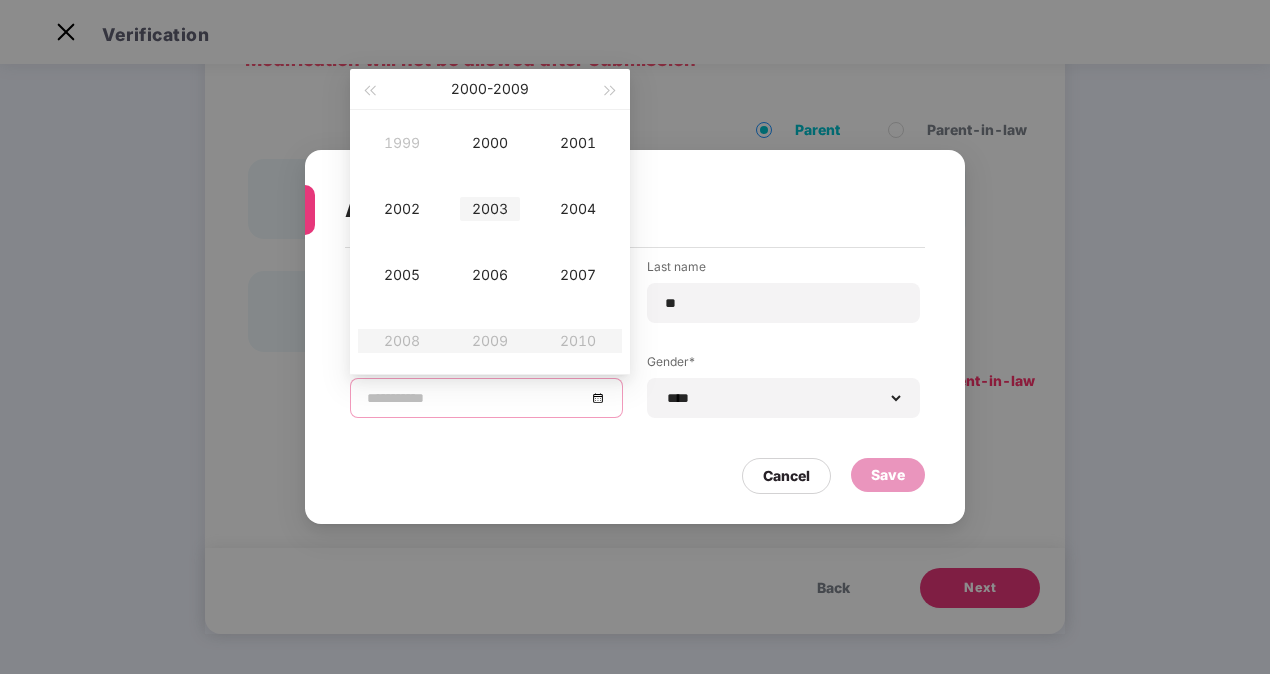 scroll, scrollTop: 0, scrollLeft: 0, axis: both 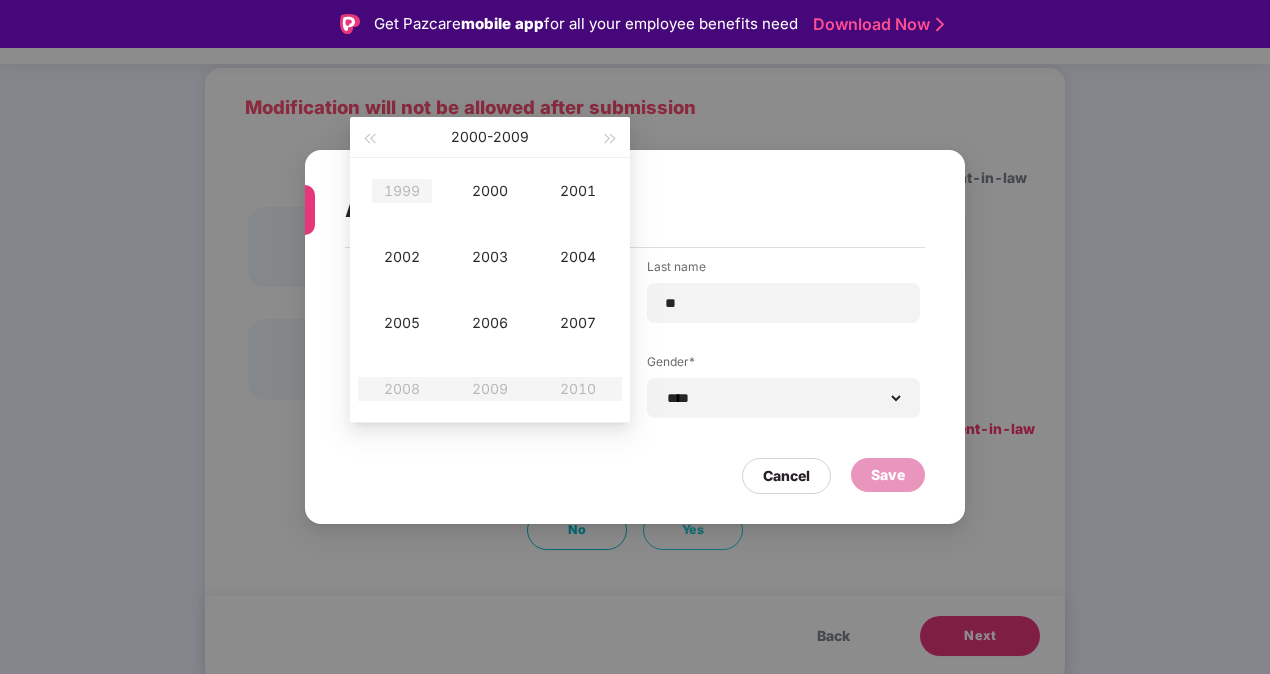 type on "**********" 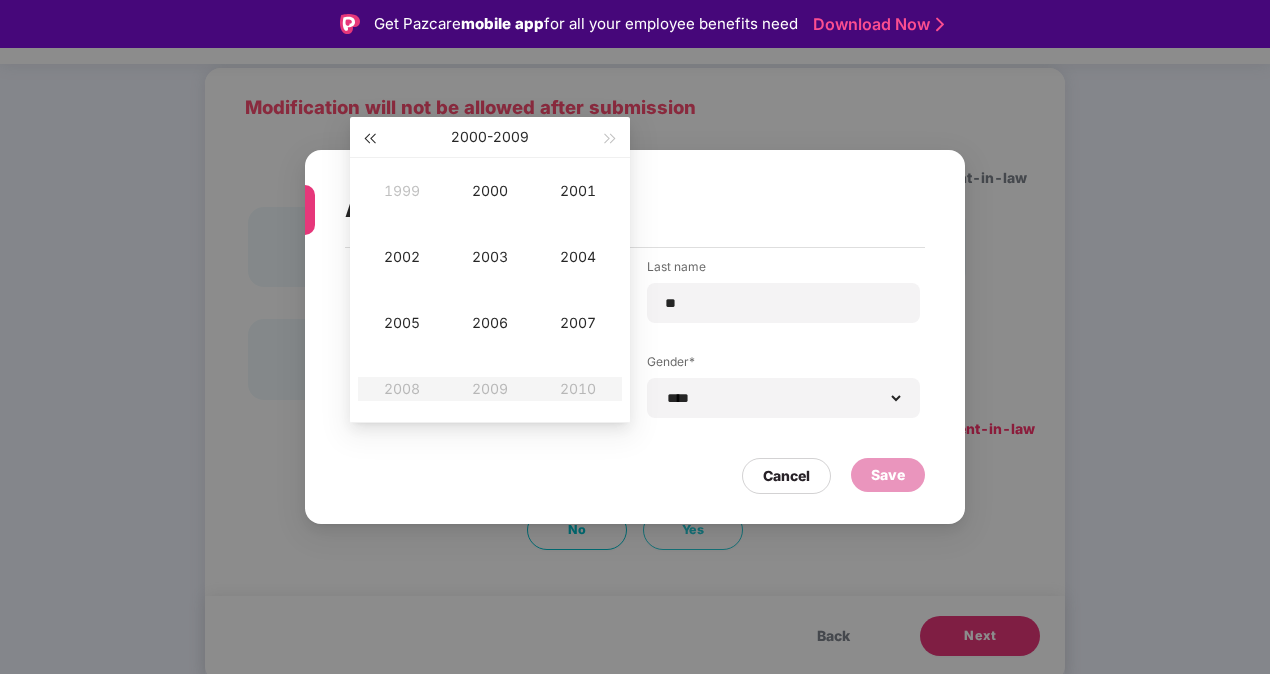 click at bounding box center (369, 139) 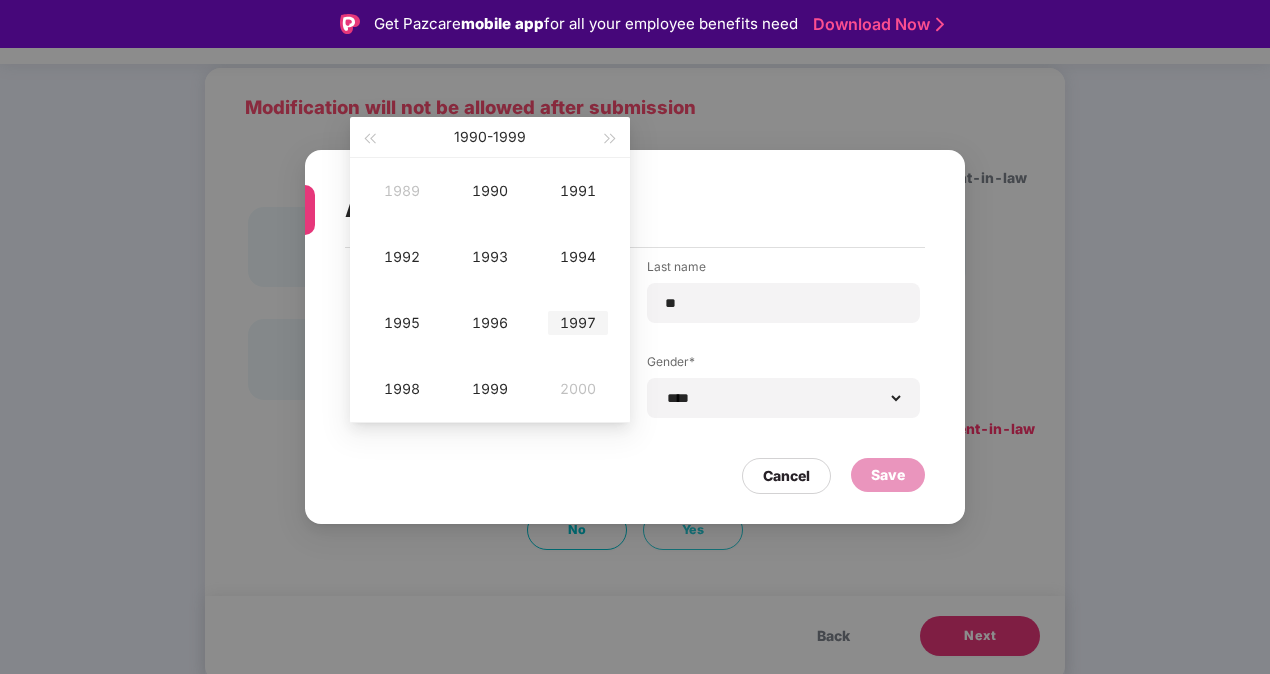 type on "**********" 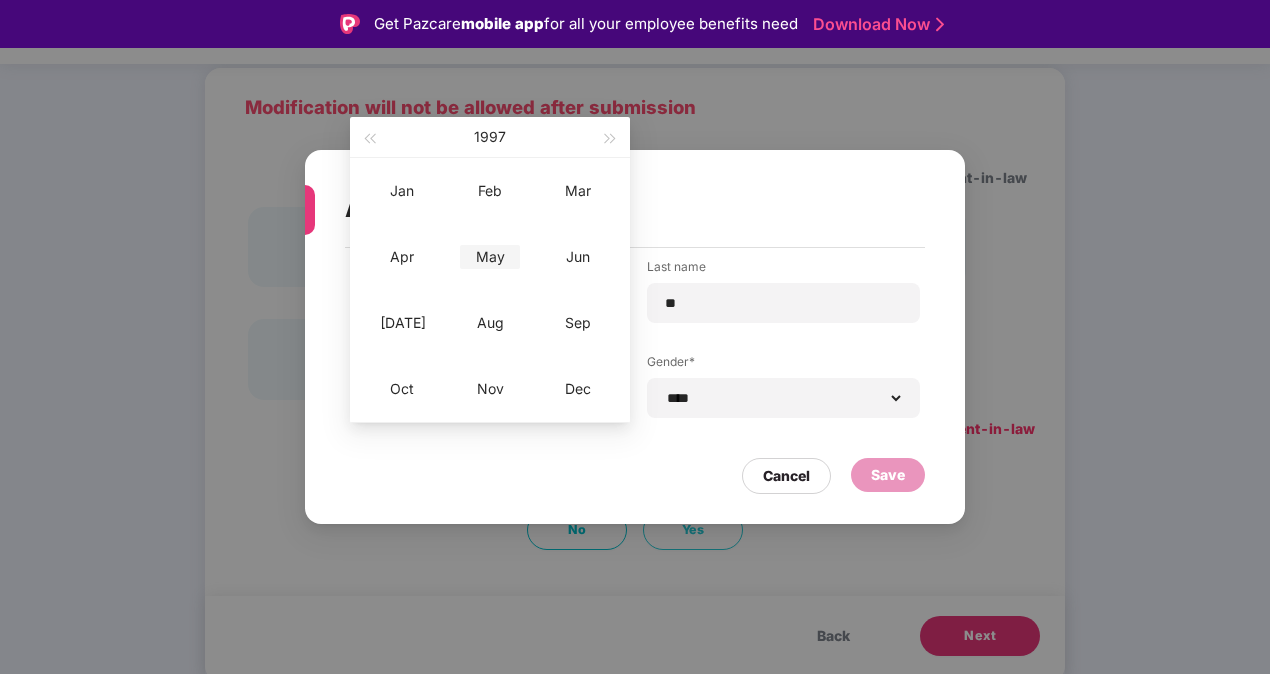 type on "**********" 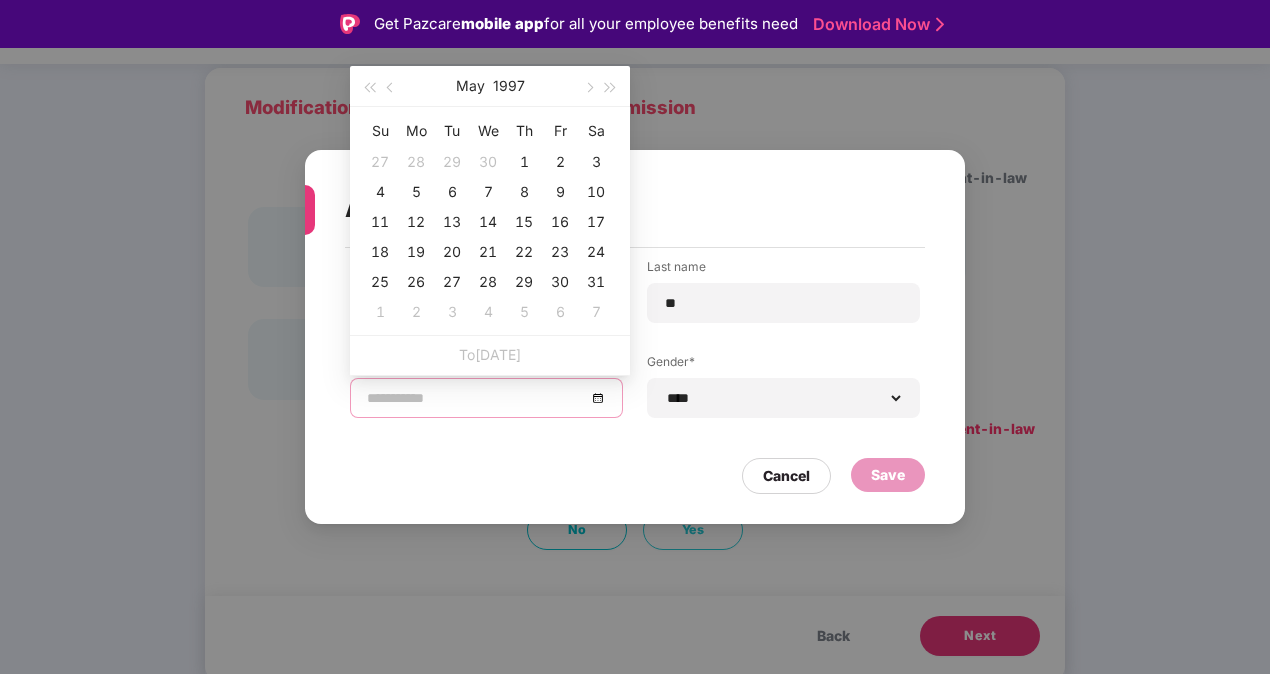type on "**********" 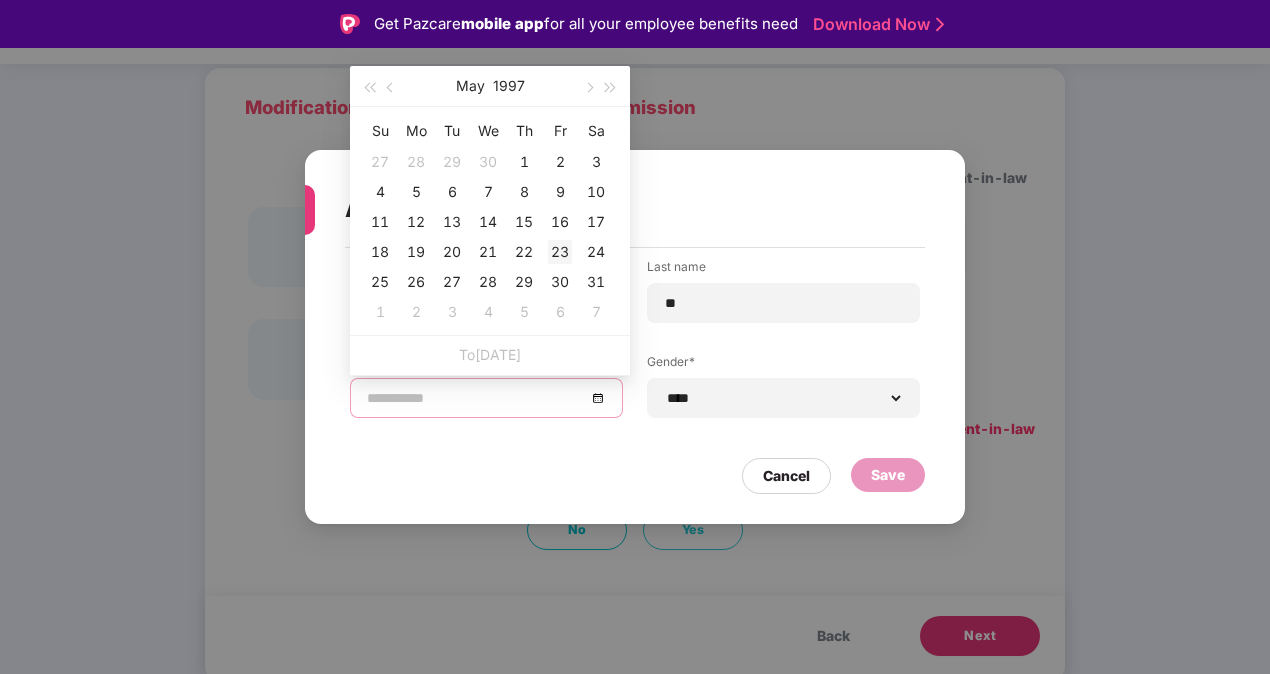 type on "**********" 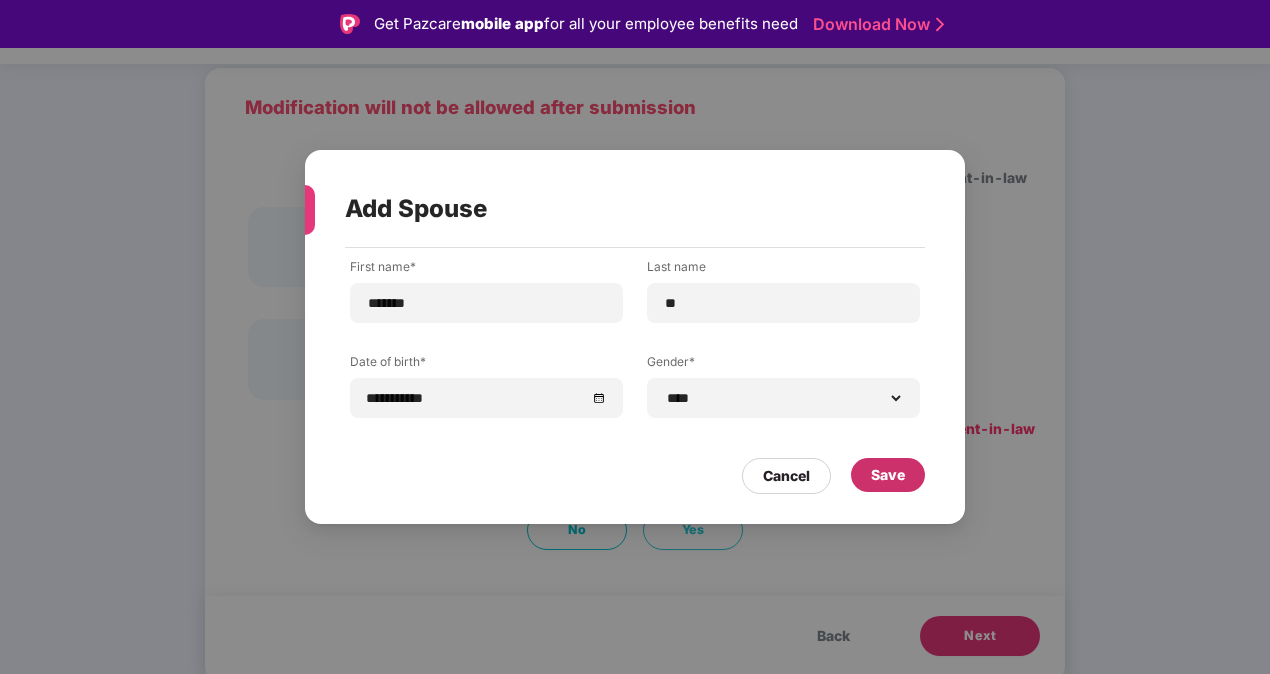 click on "Save" at bounding box center (888, 475) 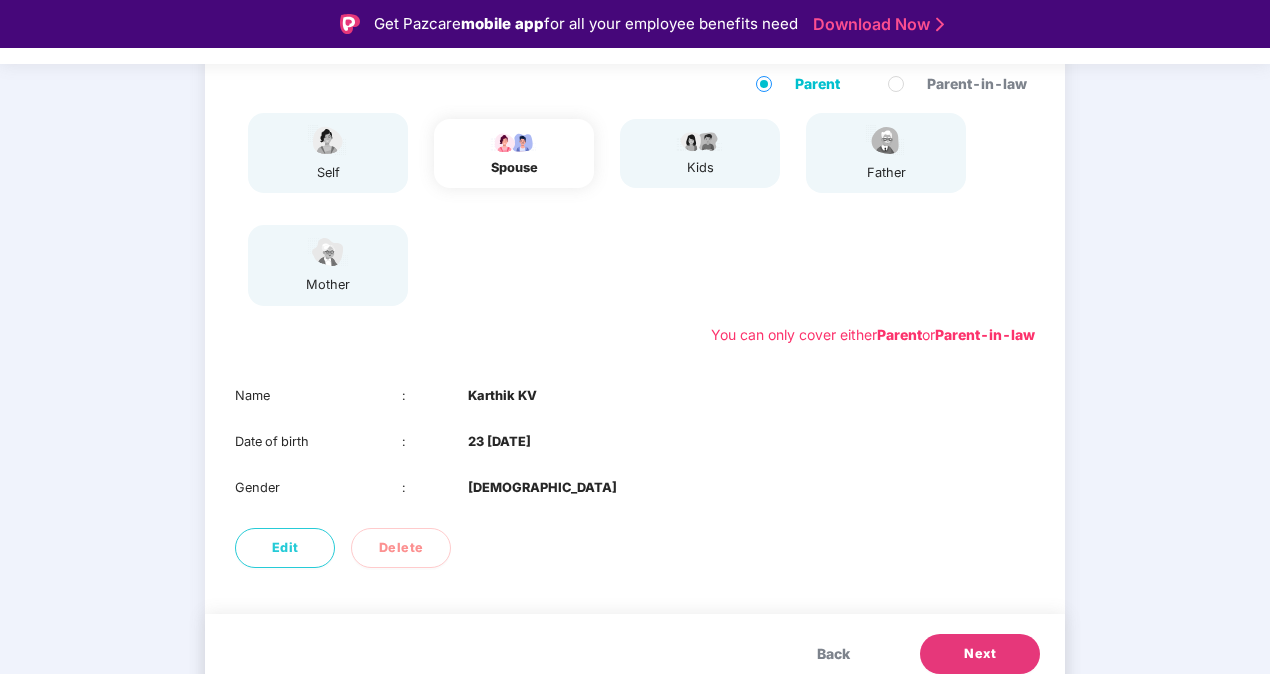 scroll, scrollTop: 234, scrollLeft: 0, axis: vertical 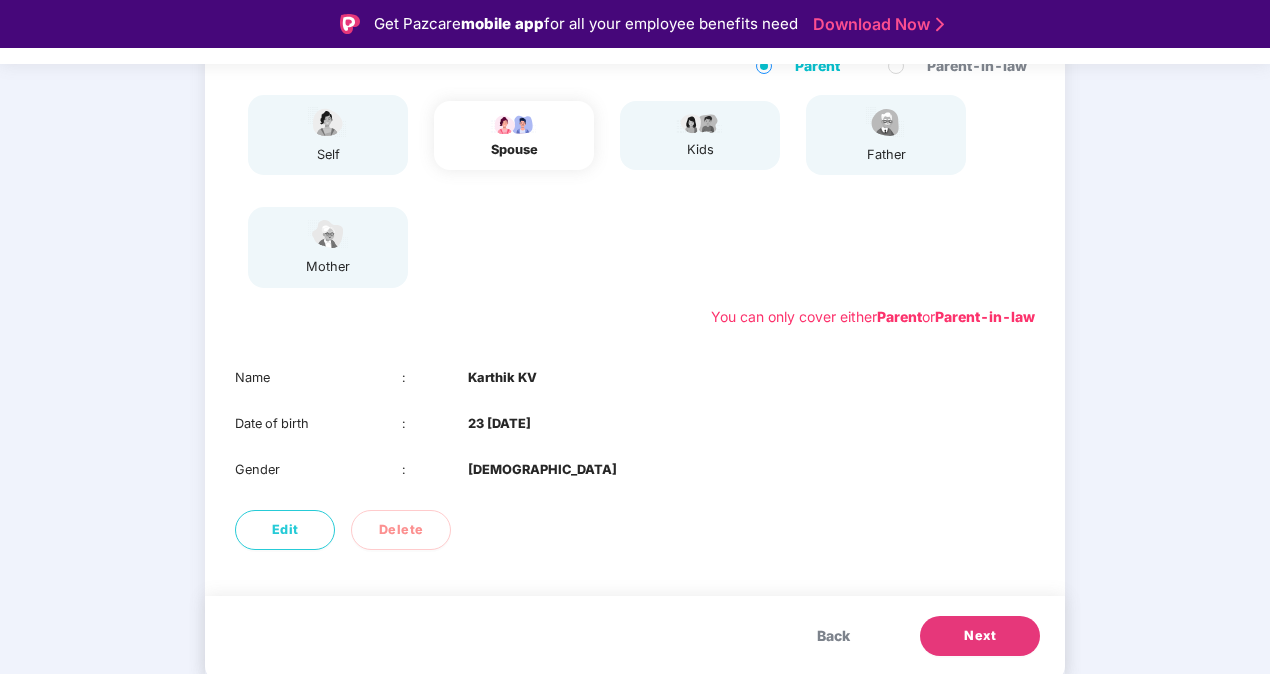 click on "Next" at bounding box center (980, 636) 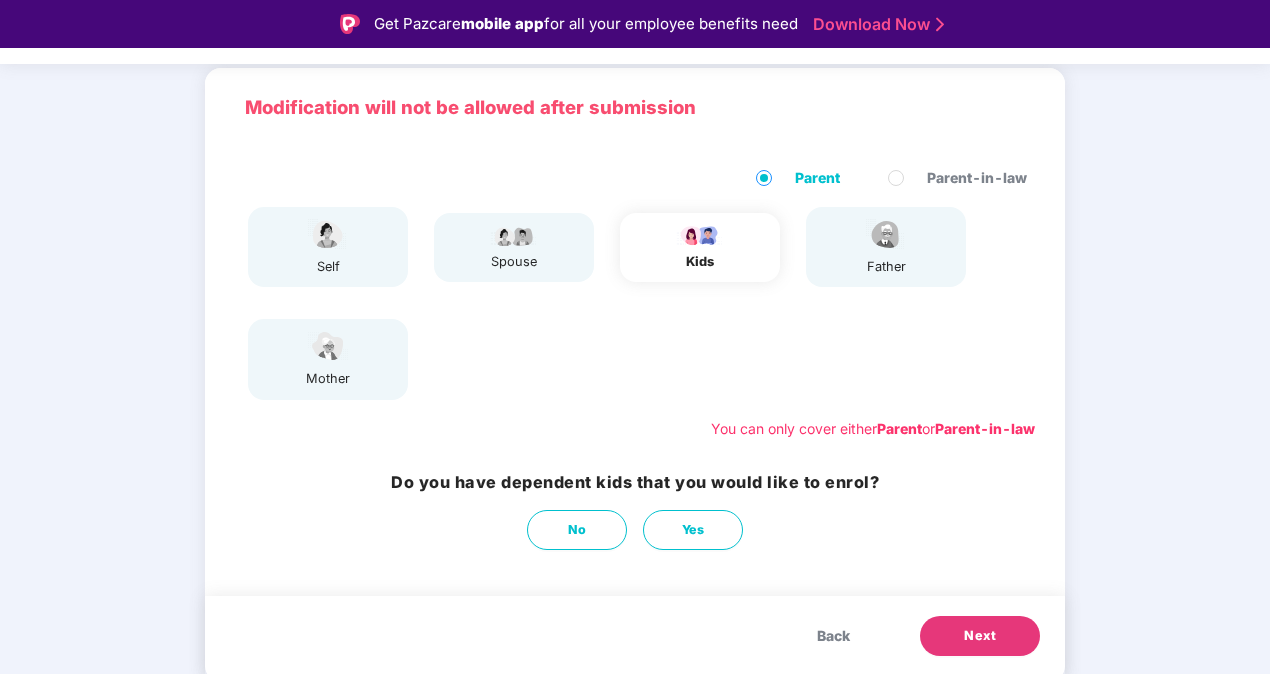 scroll, scrollTop: 48, scrollLeft: 0, axis: vertical 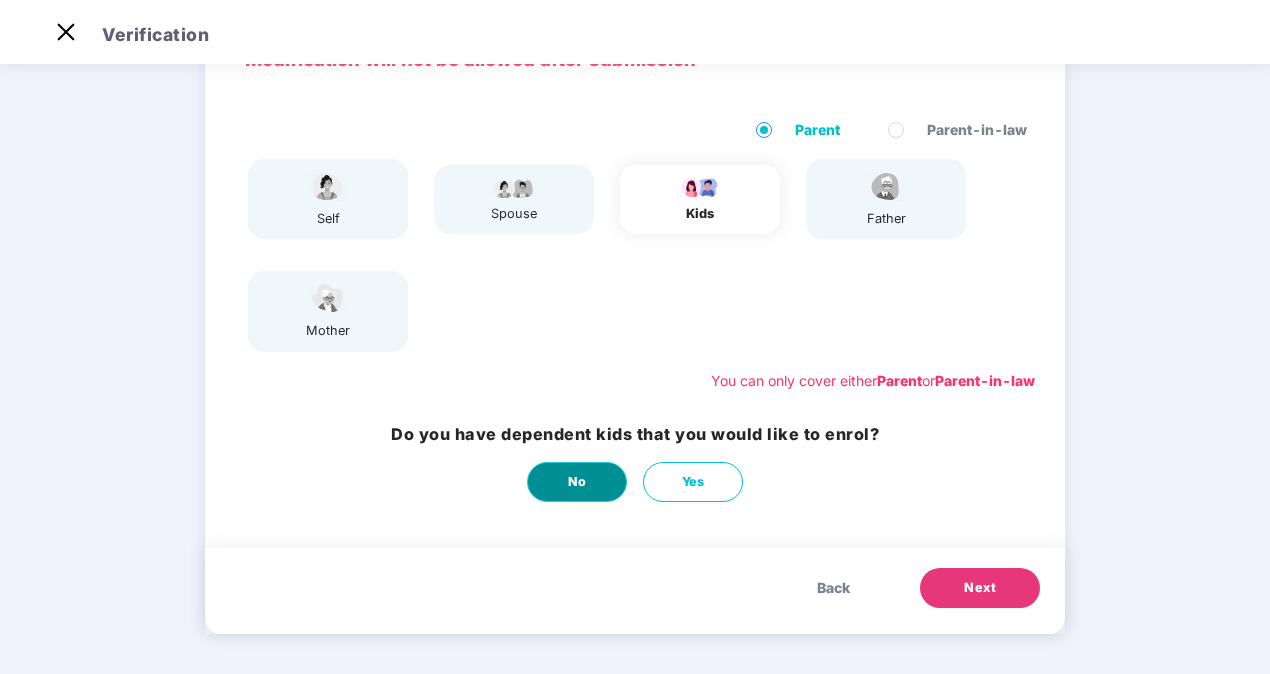 click on "No" at bounding box center [577, 482] 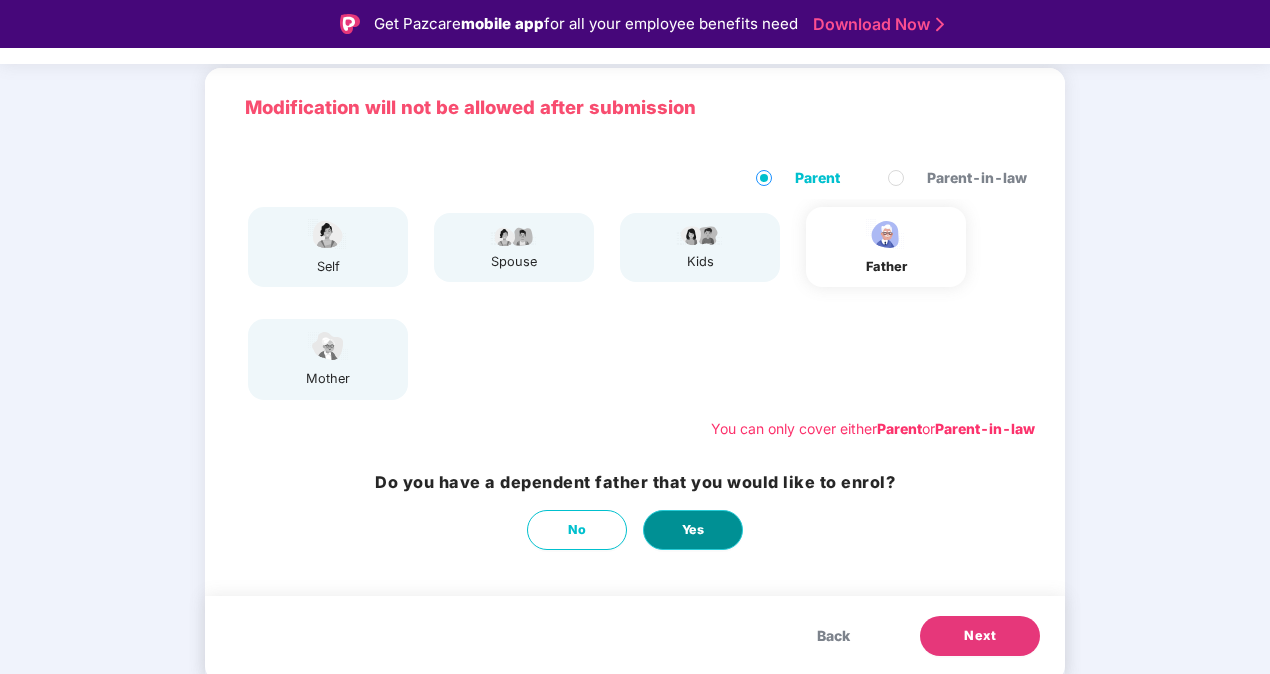 click on "Yes" at bounding box center [693, 530] 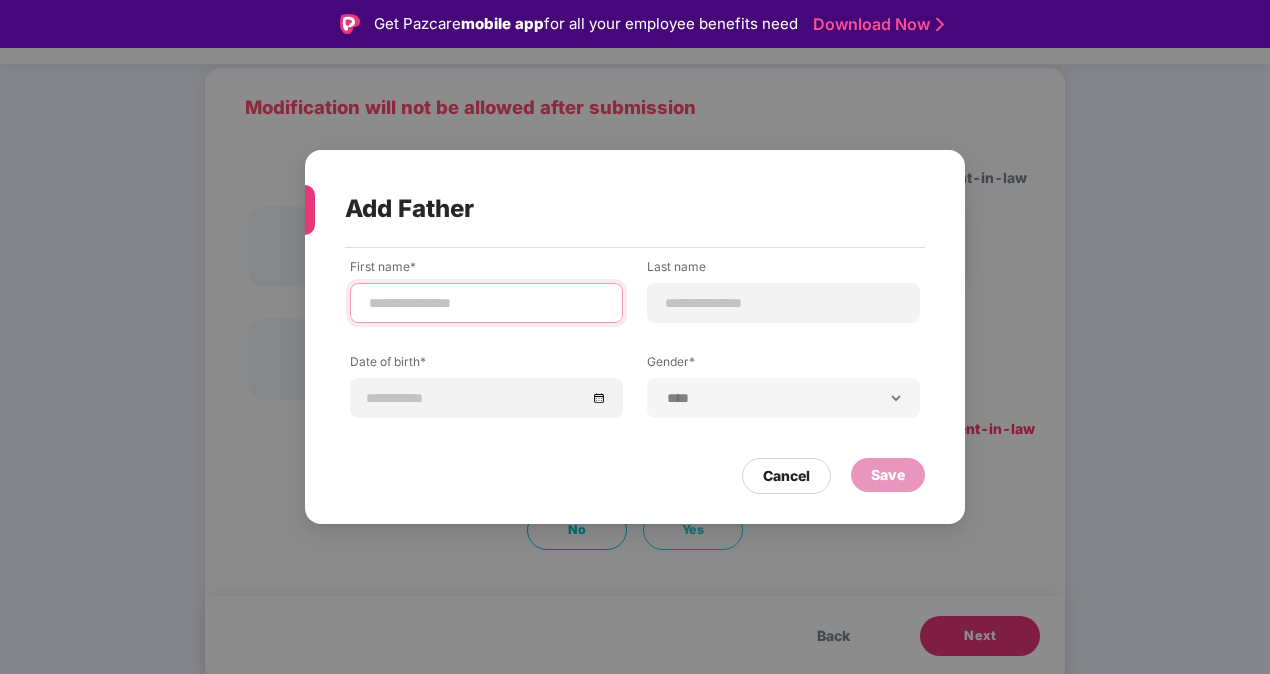 click at bounding box center [486, 303] 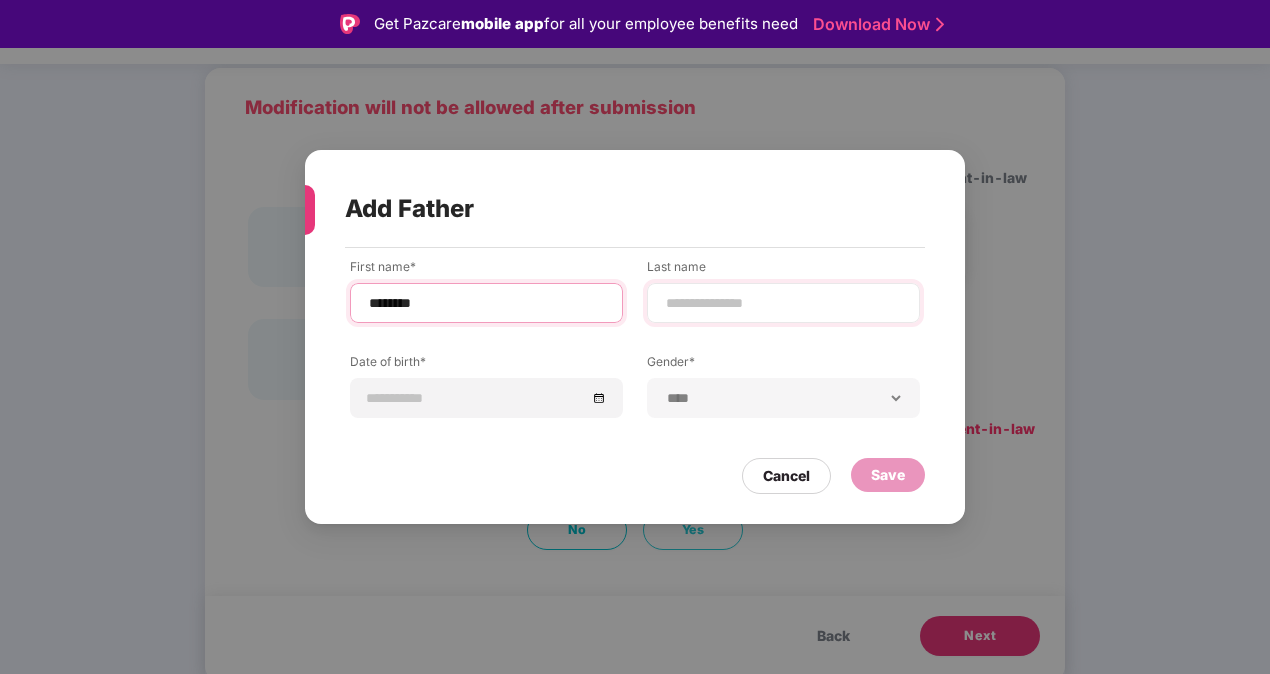 type on "********" 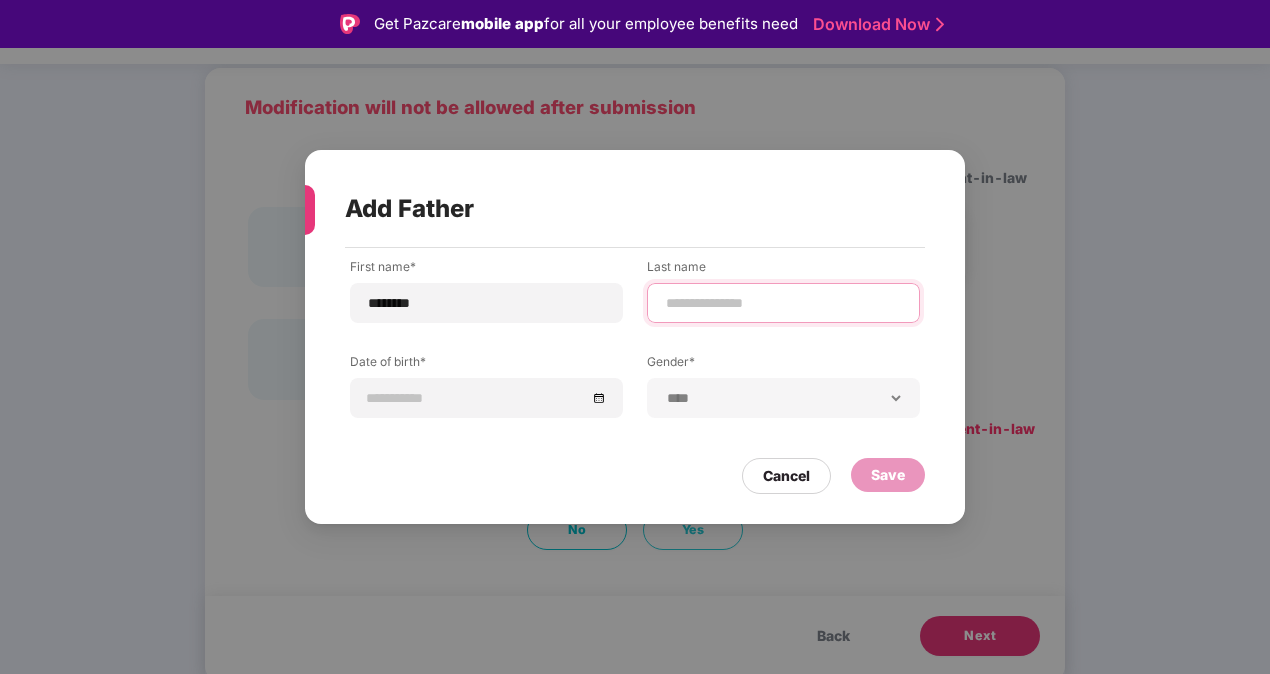 click at bounding box center (783, 303) 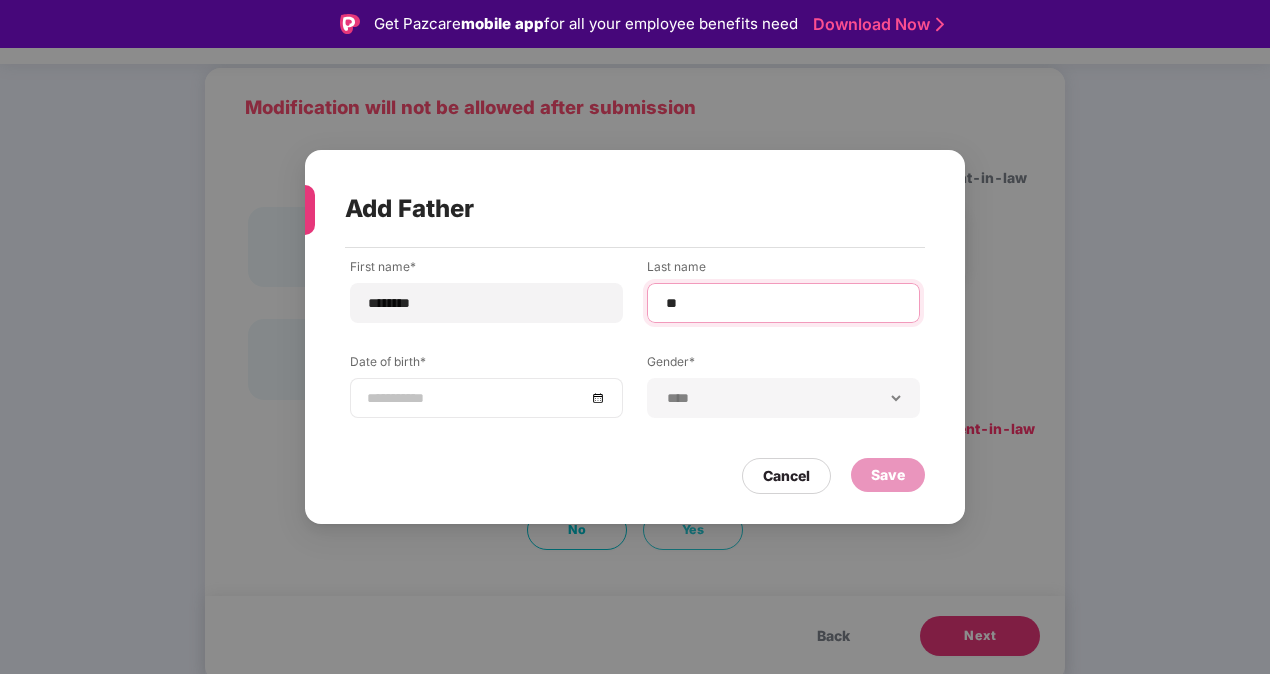 type on "**" 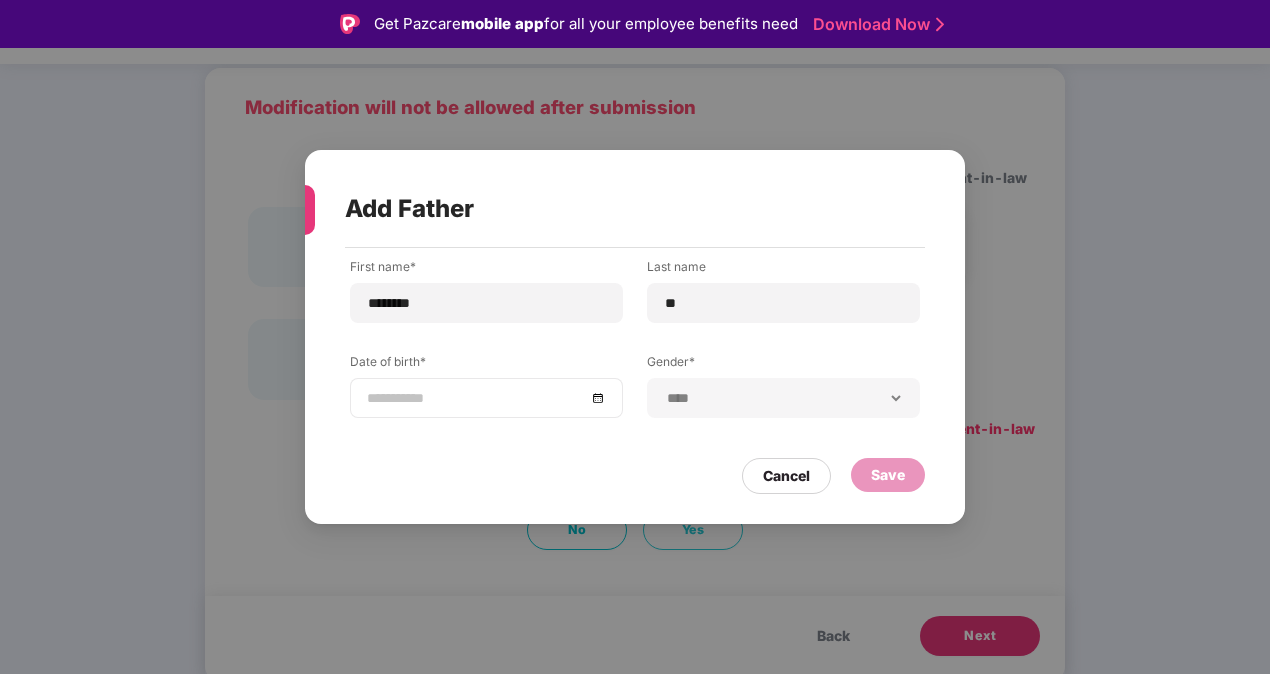 click at bounding box center (486, 398) 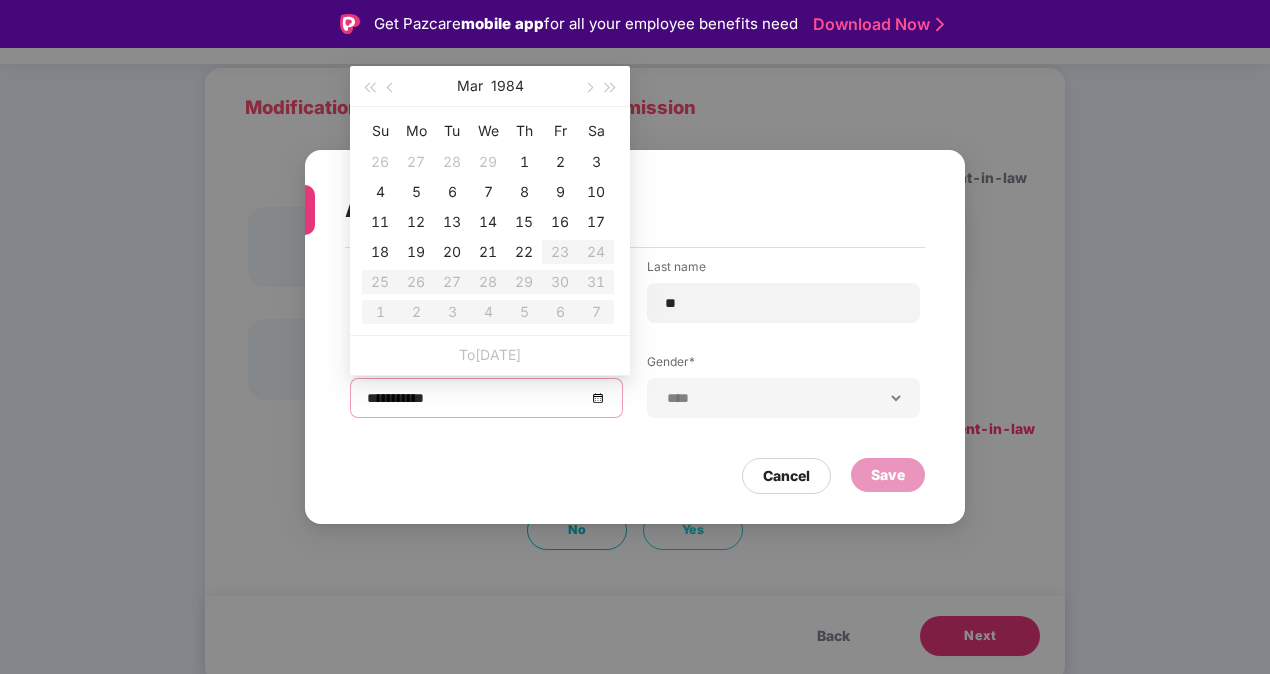 type on "**********" 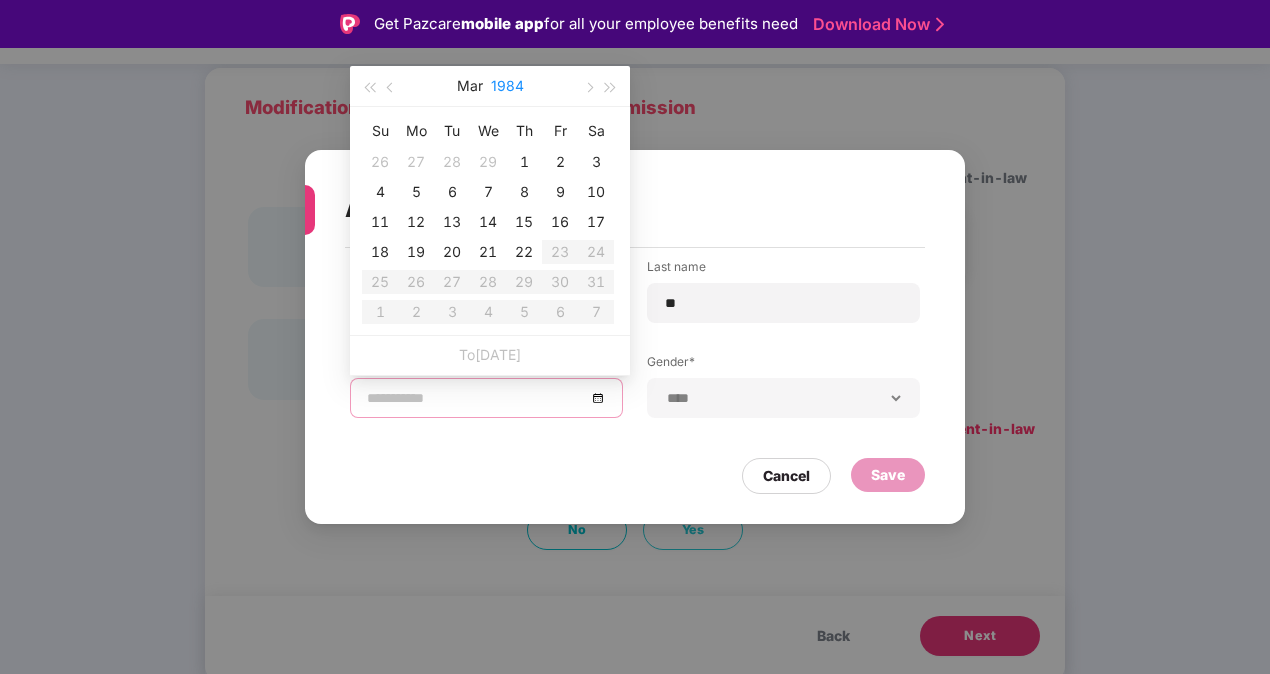 click on "1984" at bounding box center [507, 86] 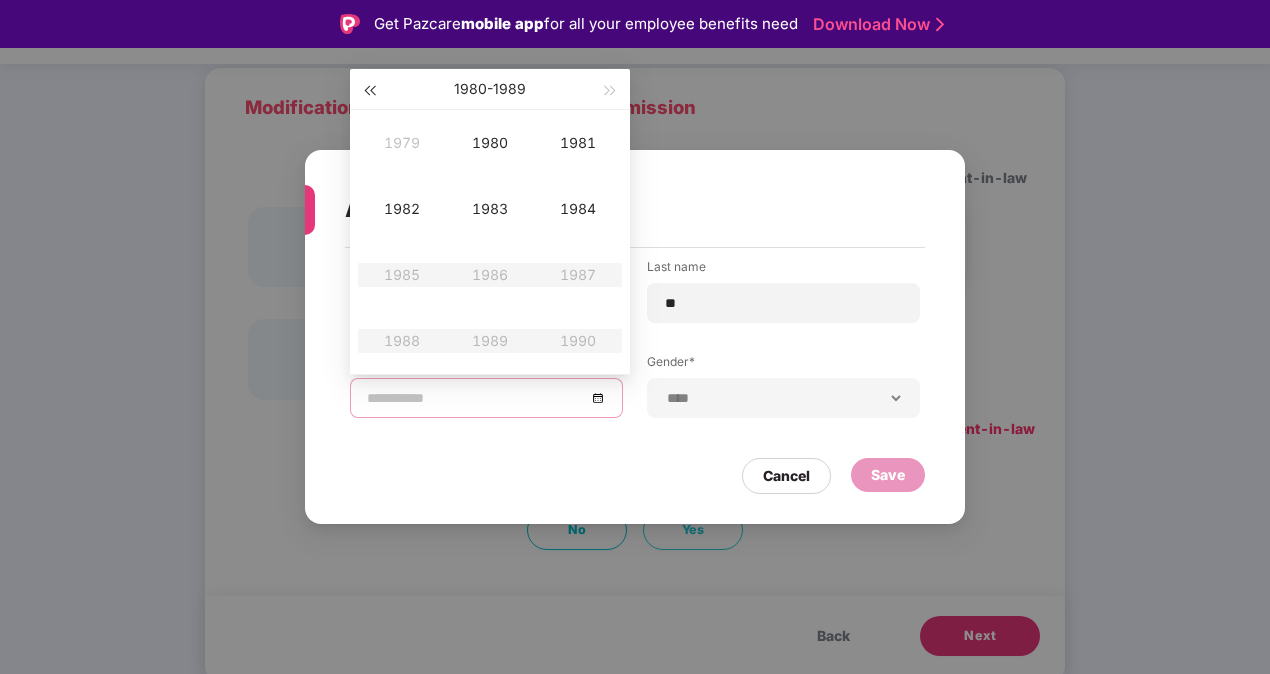 click at bounding box center (369, 89) 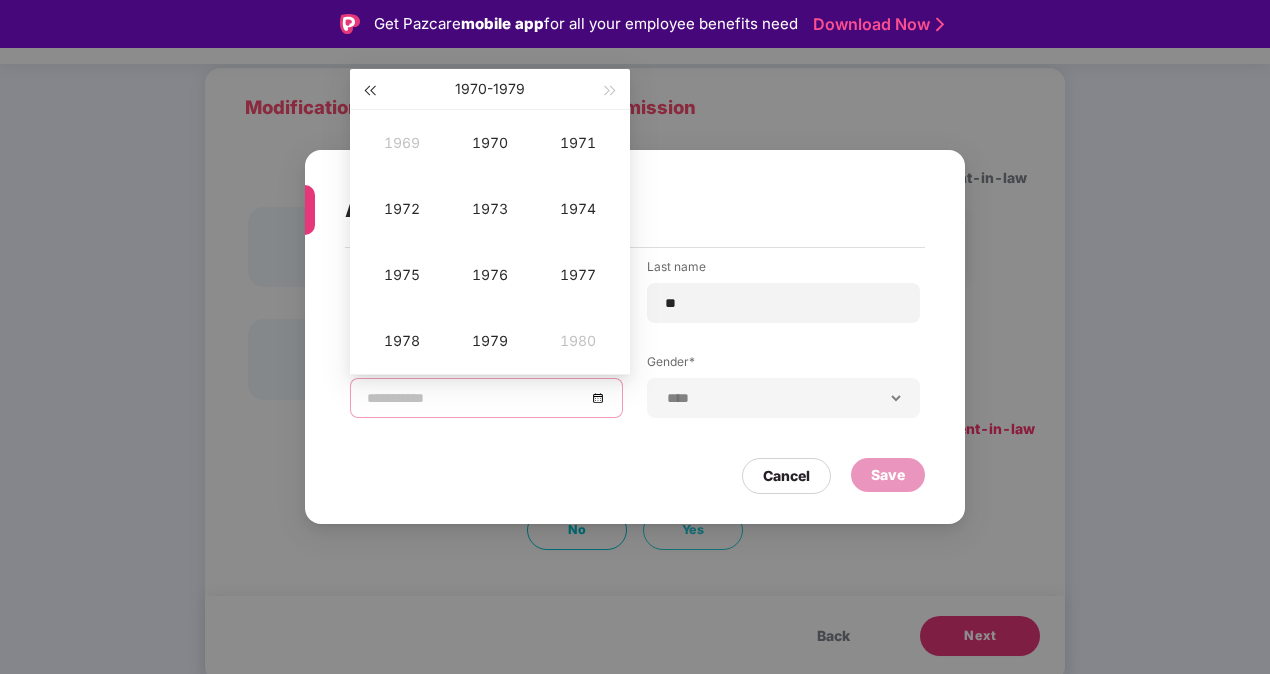 click at bounding box center [369, 89] 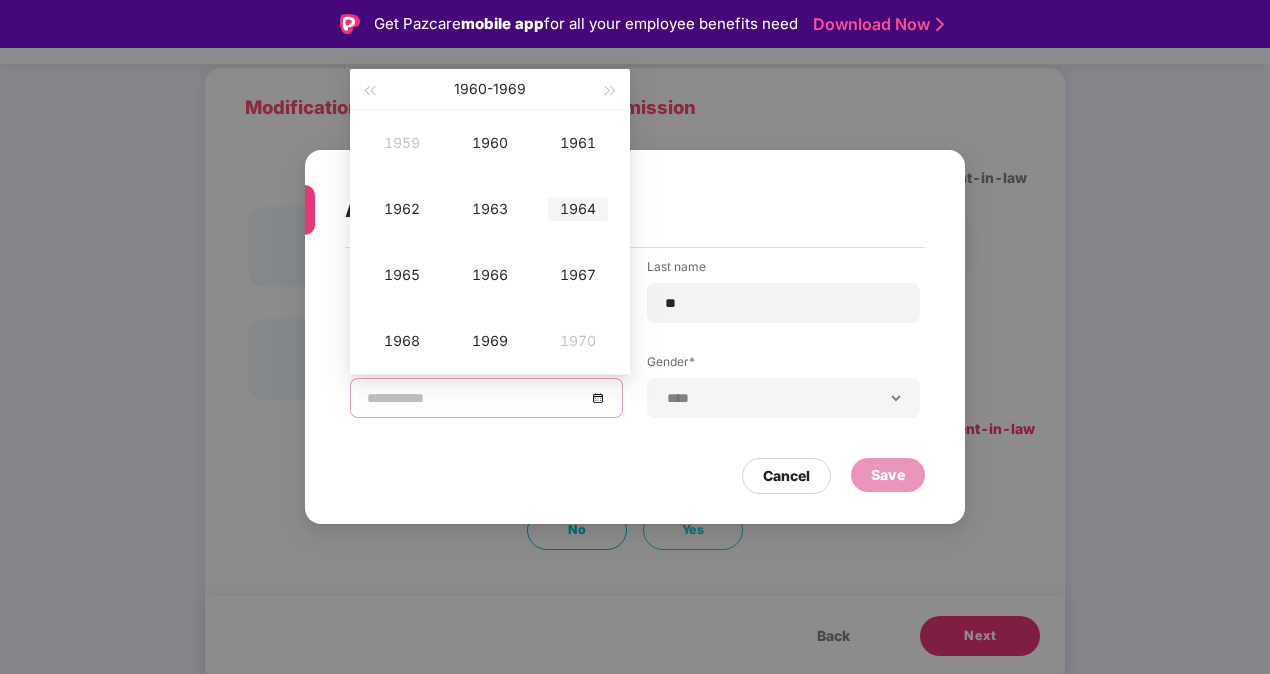 type on "**********" 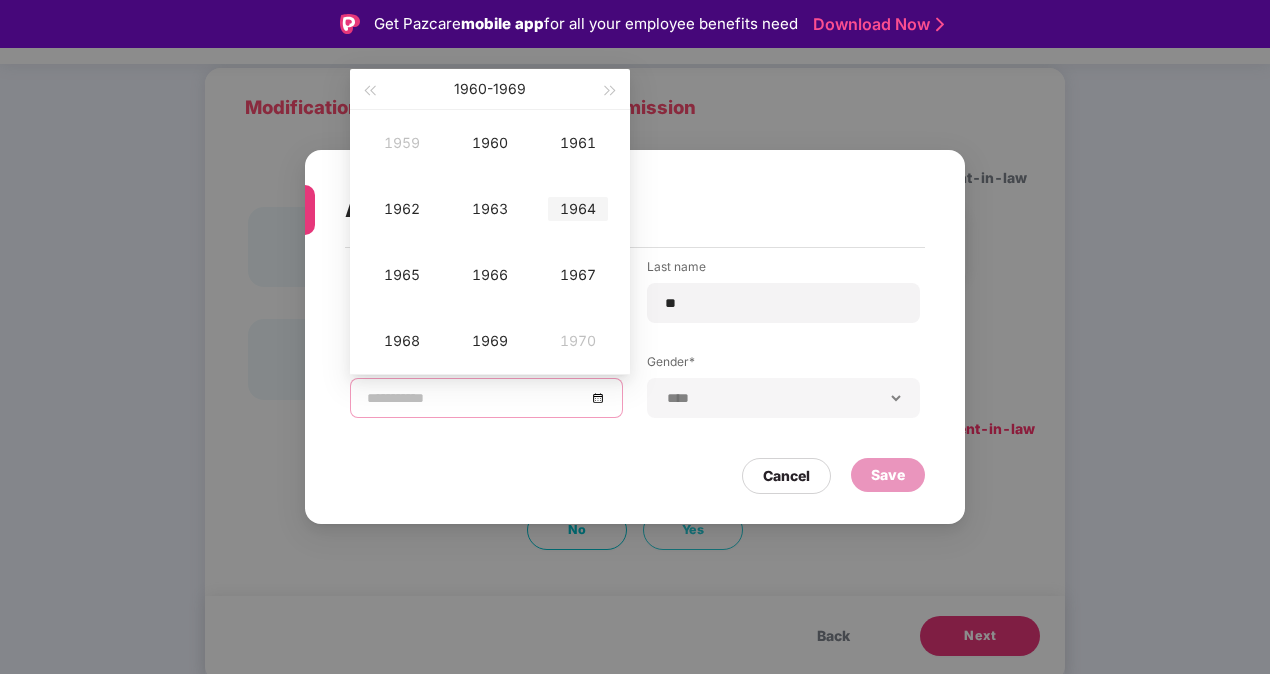 click on "1964" at bounding box center (578, 209) 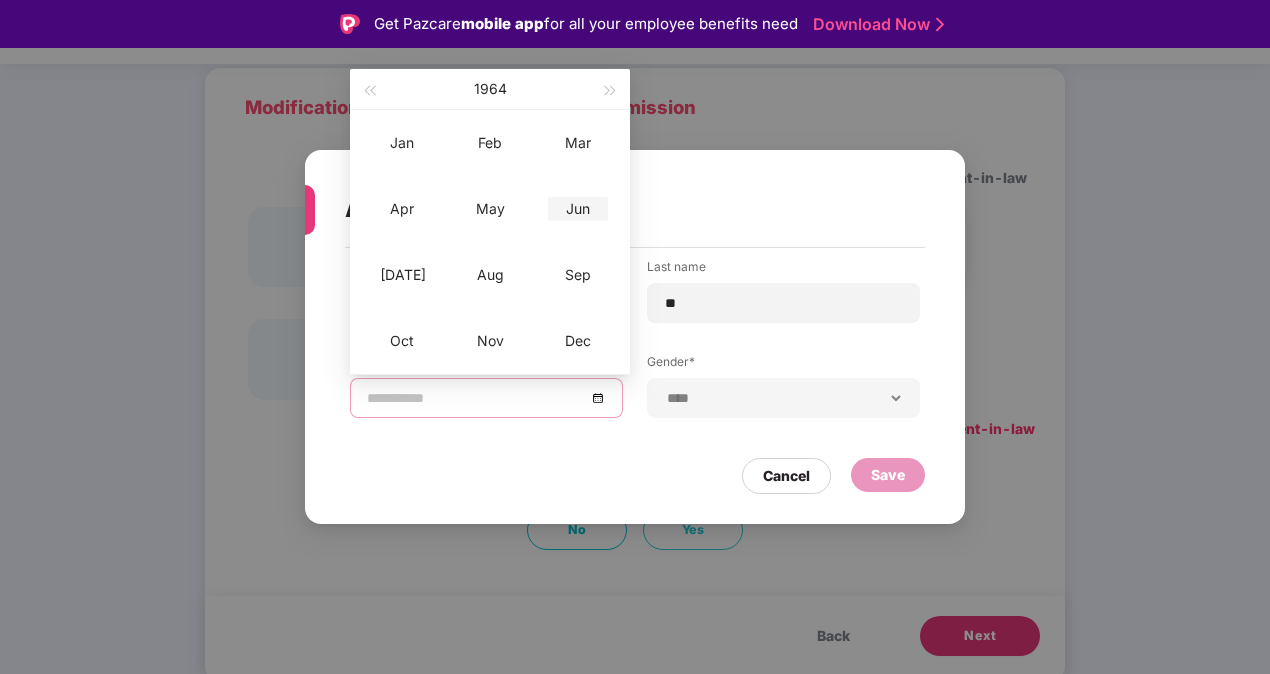 click on "Jun" at bounding box center [578, 209] 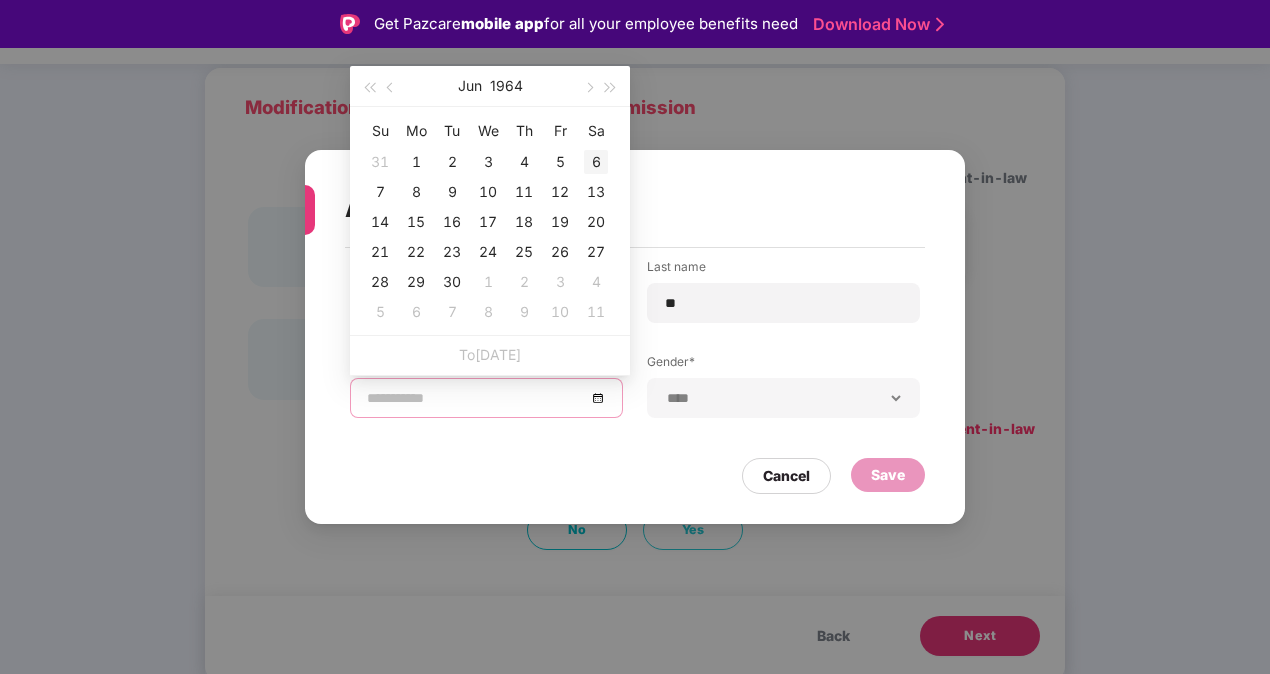 type on "**********" 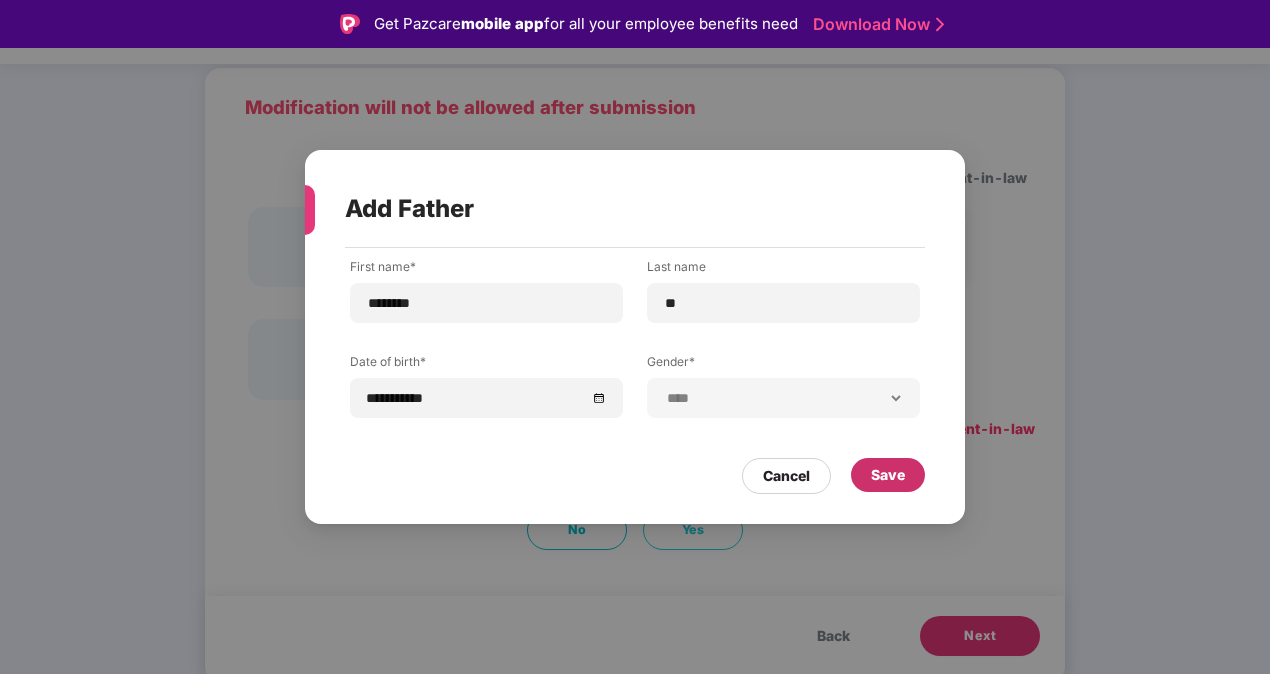 click on "Save" at bounding box center (888, 475) 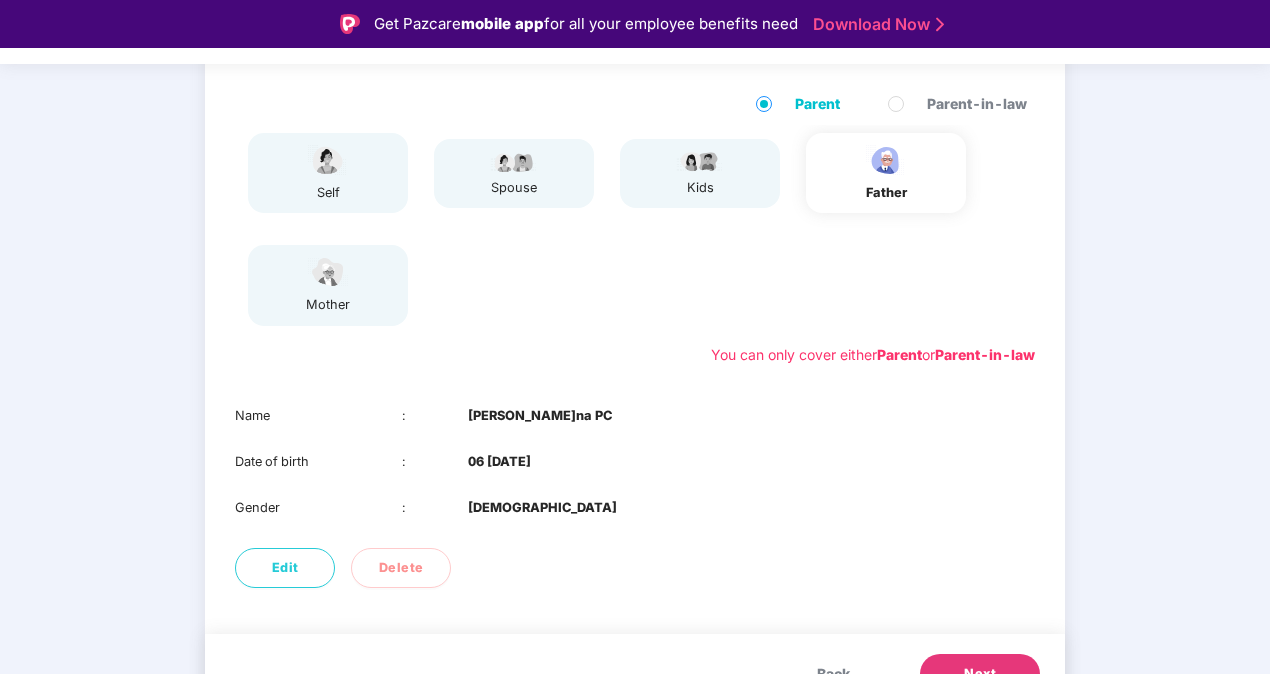 scroll, scrollTop: 234, scrollLeft: 0, axis: vertical 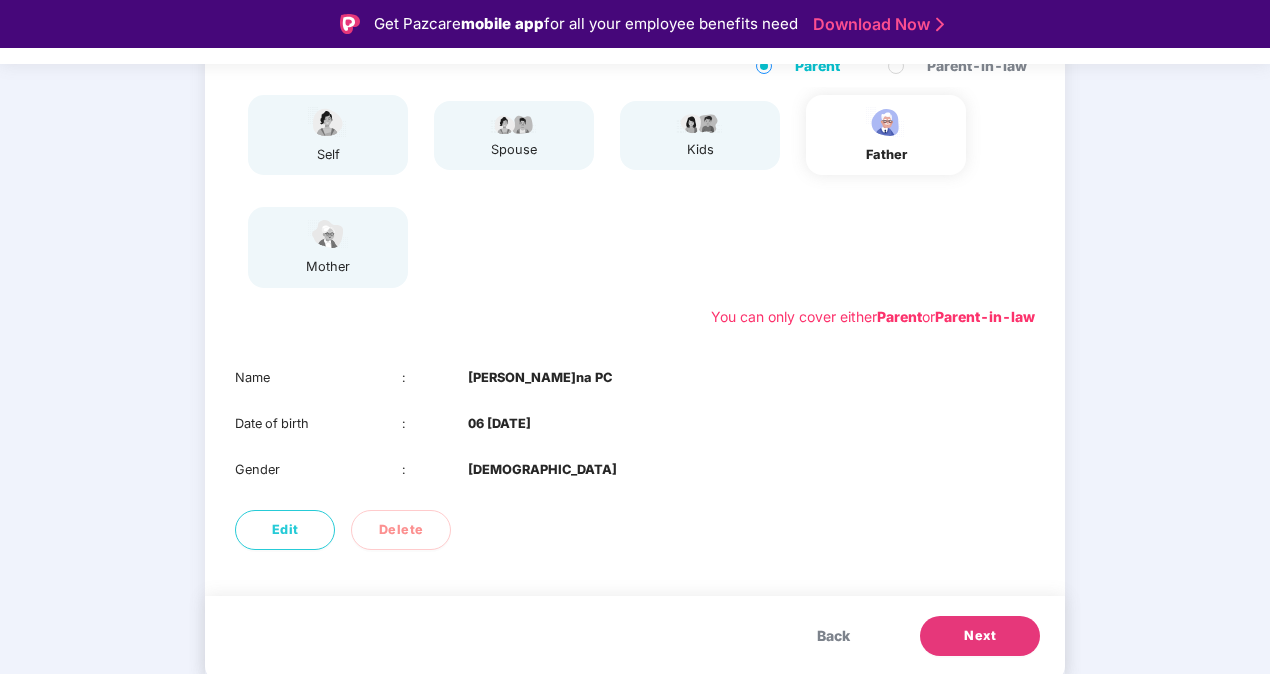 click on "Next" at bounding box center (980, 636) 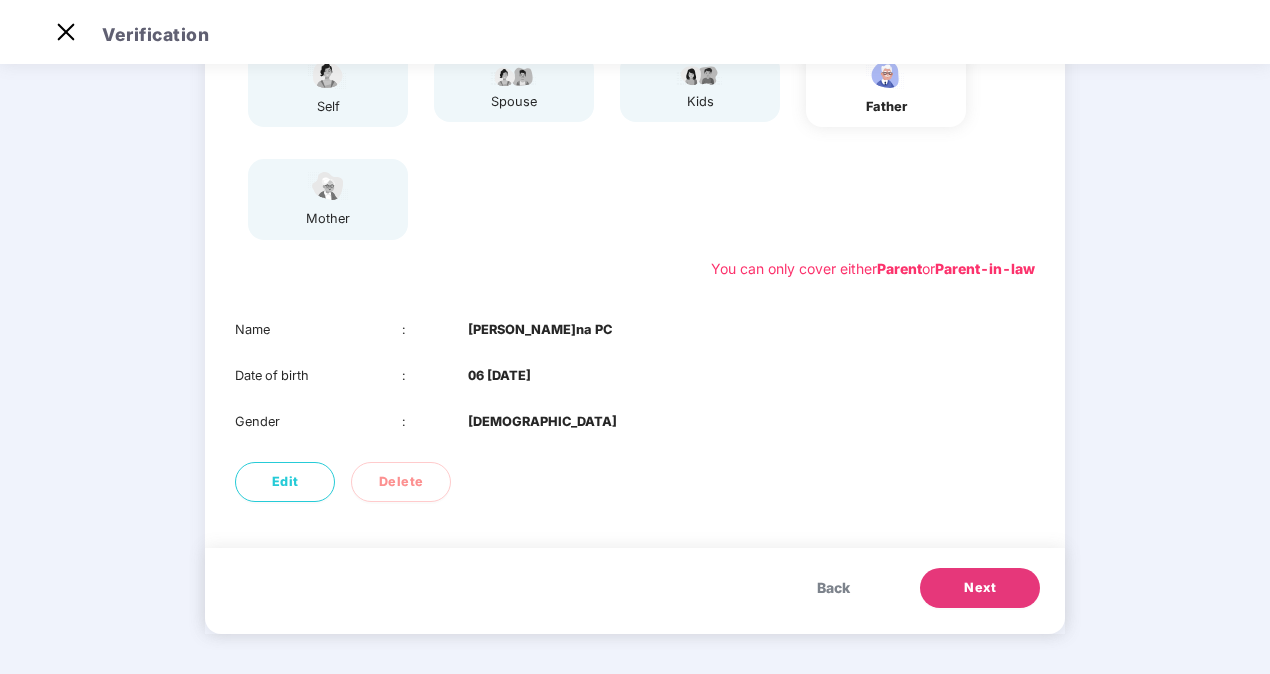 scroll, scrollTop: 122, scrollLeft: 0, axis: vertical 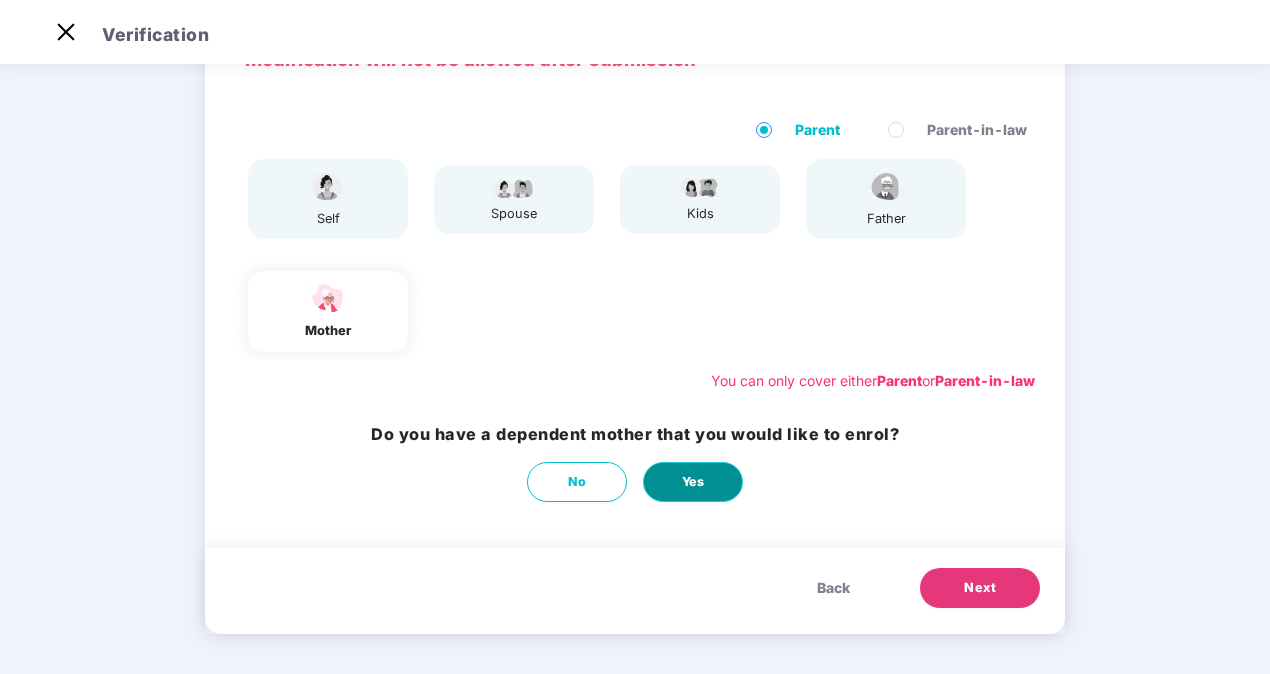 click on "Yes" at bounding box center (693, 482) 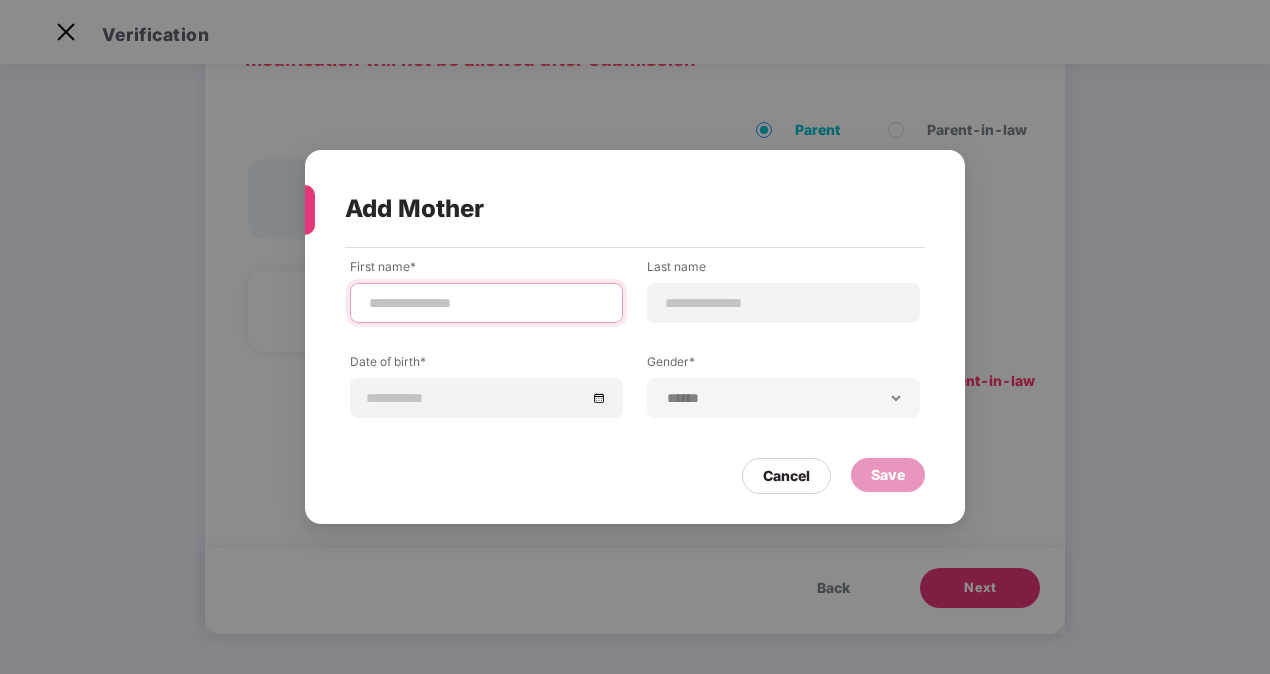 click at bounding box center [486, 303] 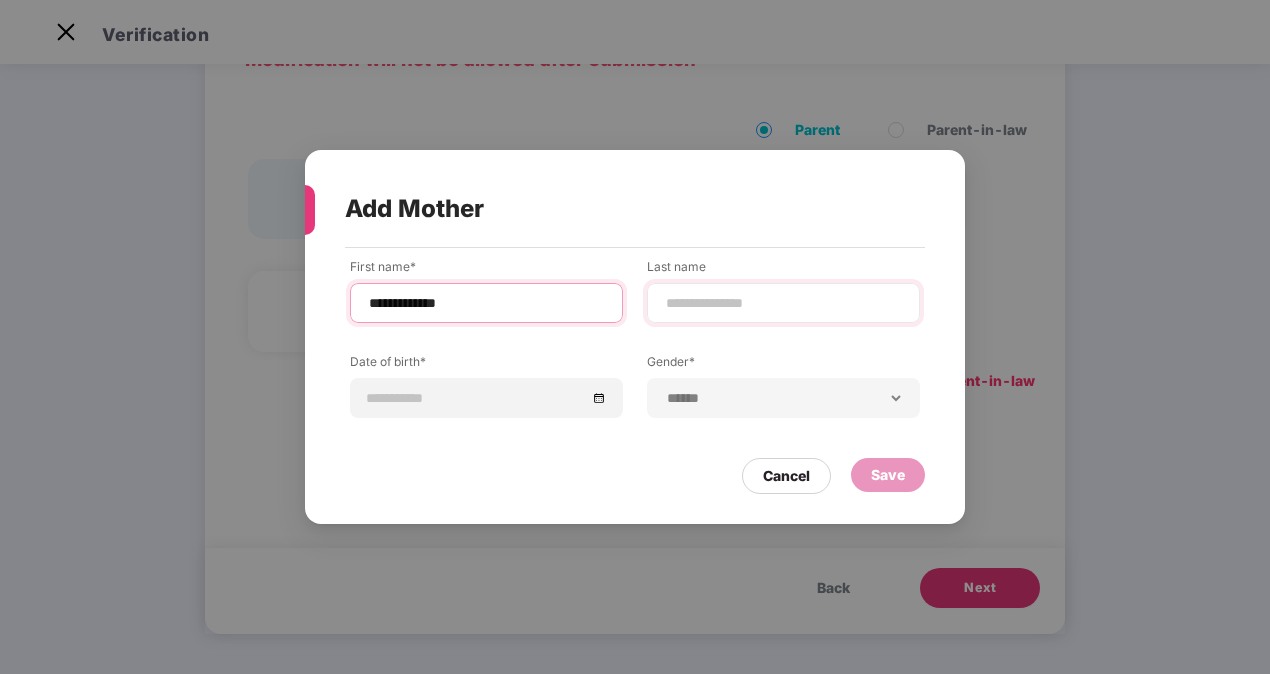 type on "**********" 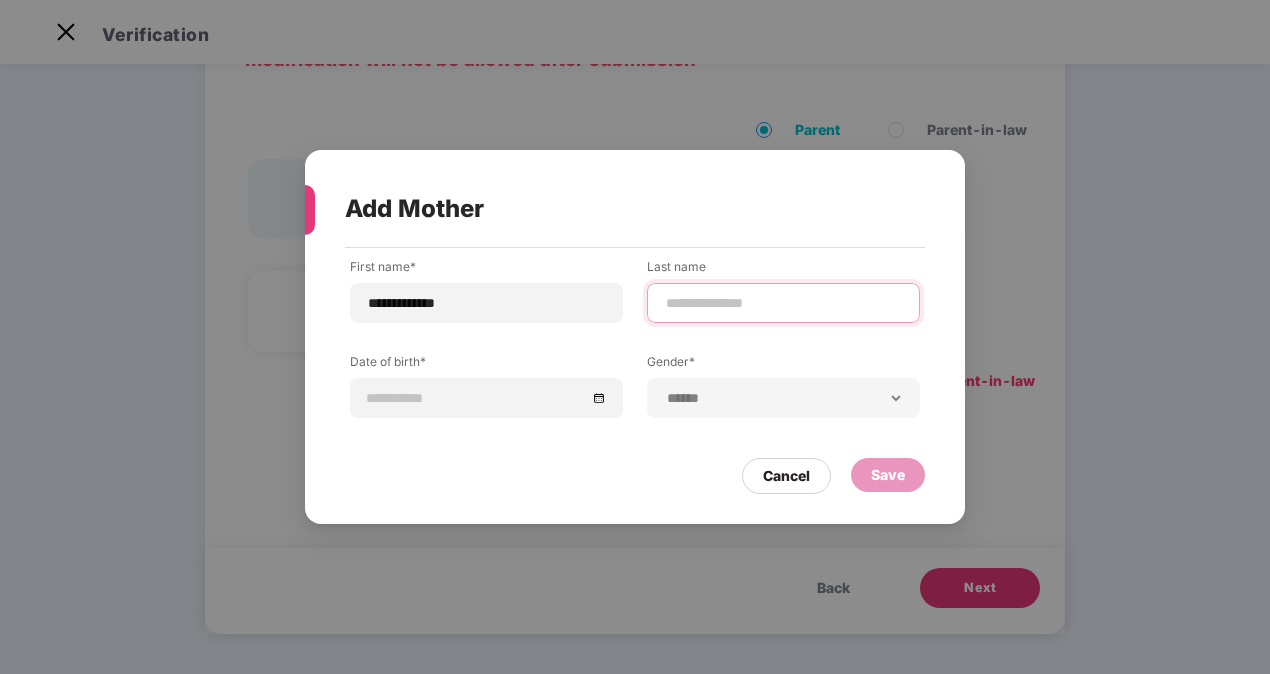 click at bounding box center [783, 303] 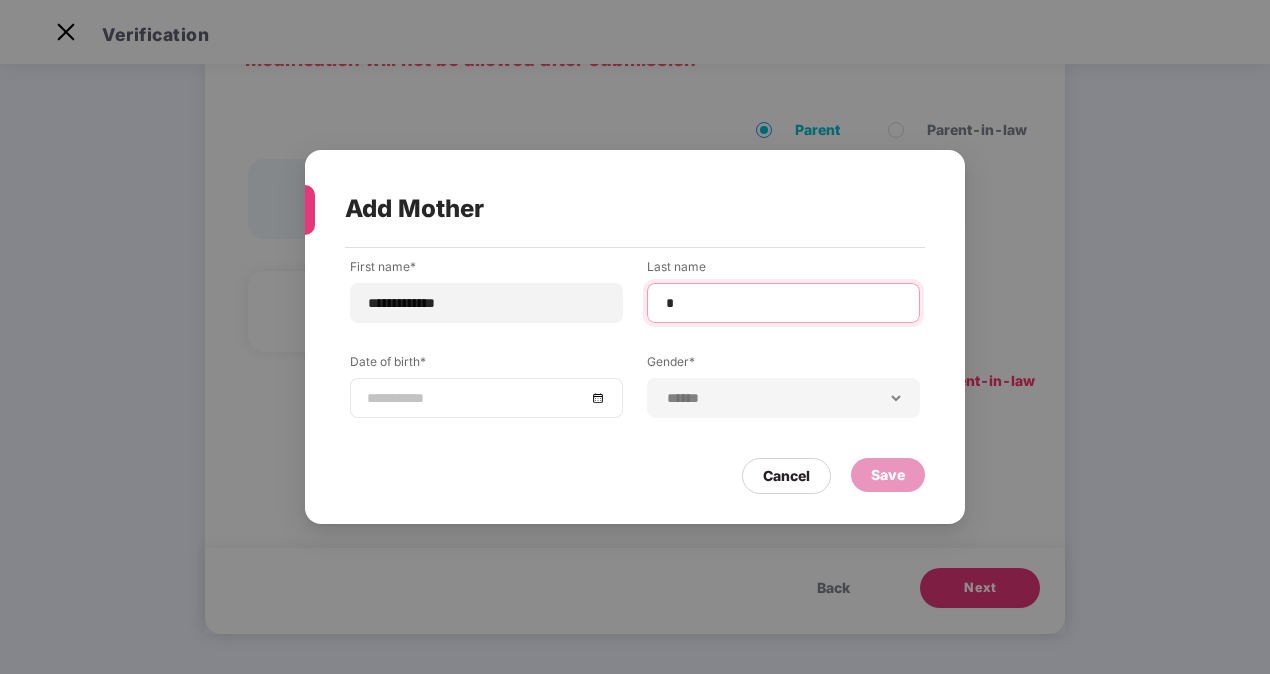 type on "*" 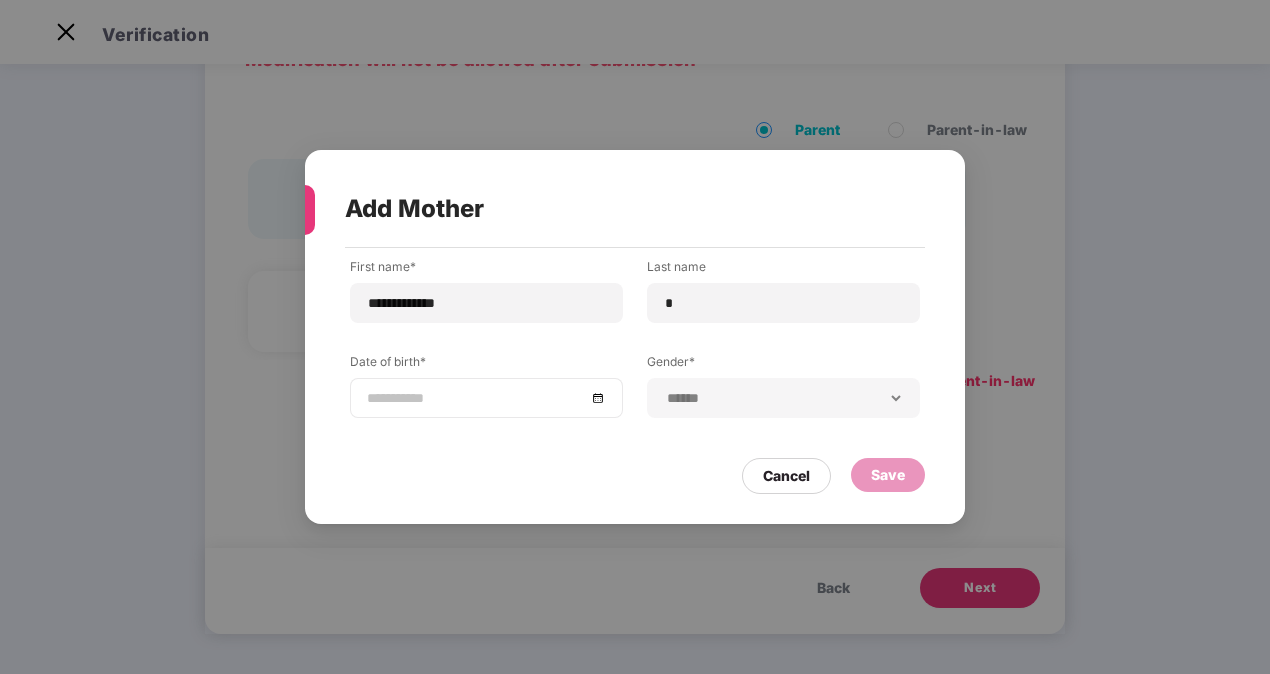 click at bounding box center (486, 398) 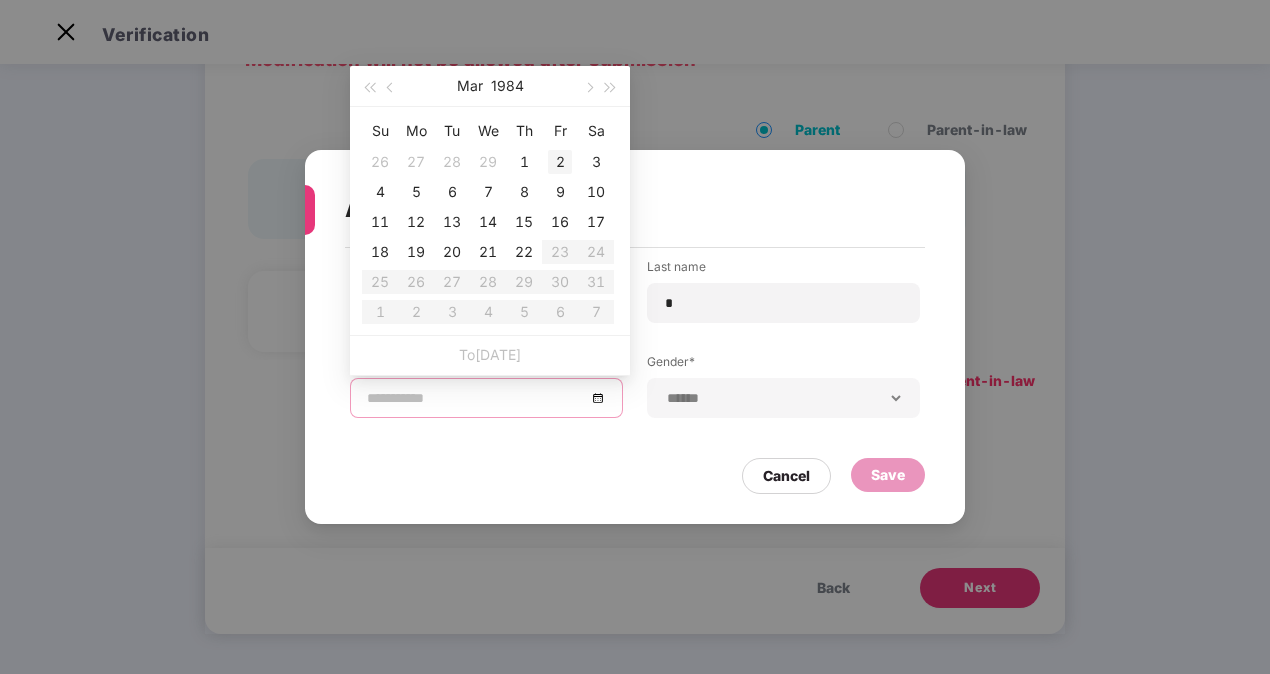 type on "**********" 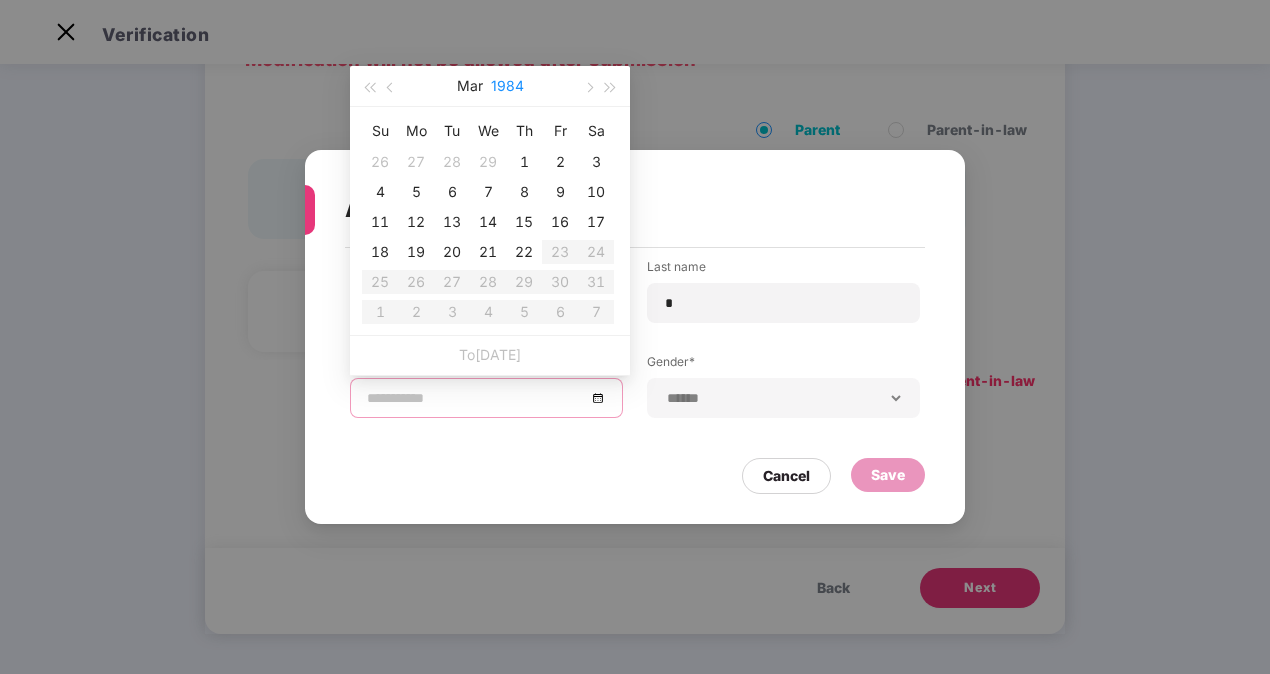 click on "1984" at bounding box center [507, 86] 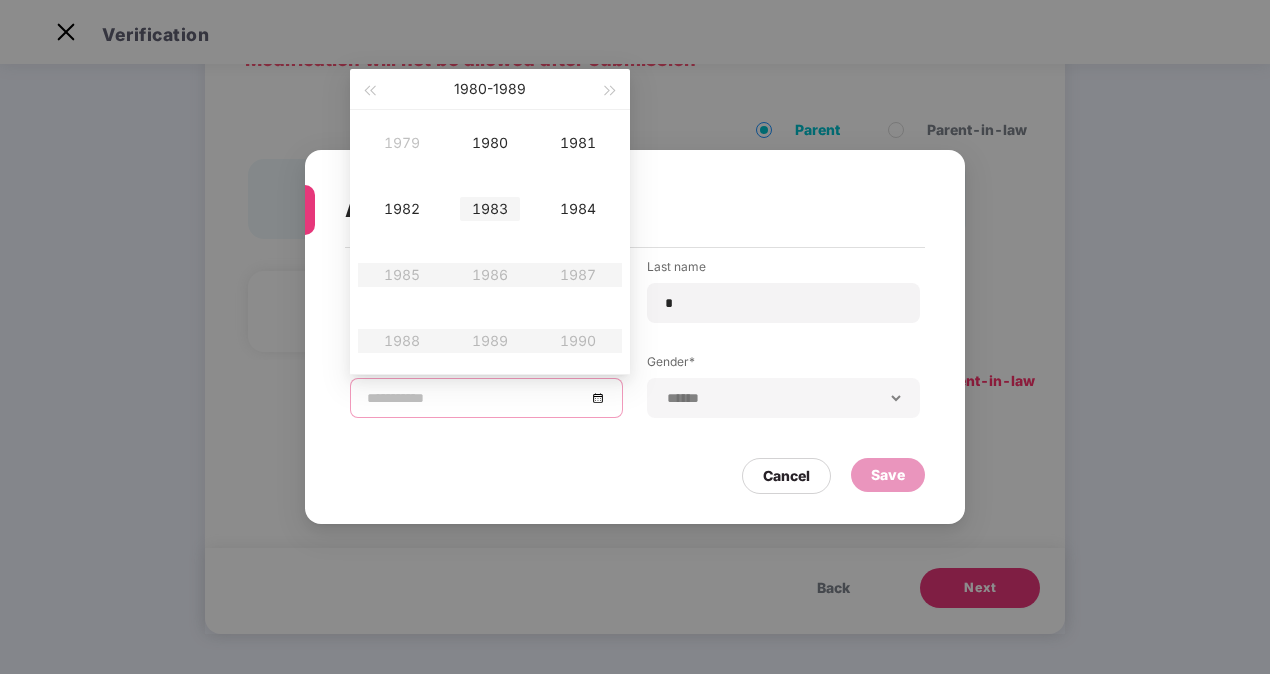 scroll, scrollTop: 0, scrollLeft: 0, axis: both 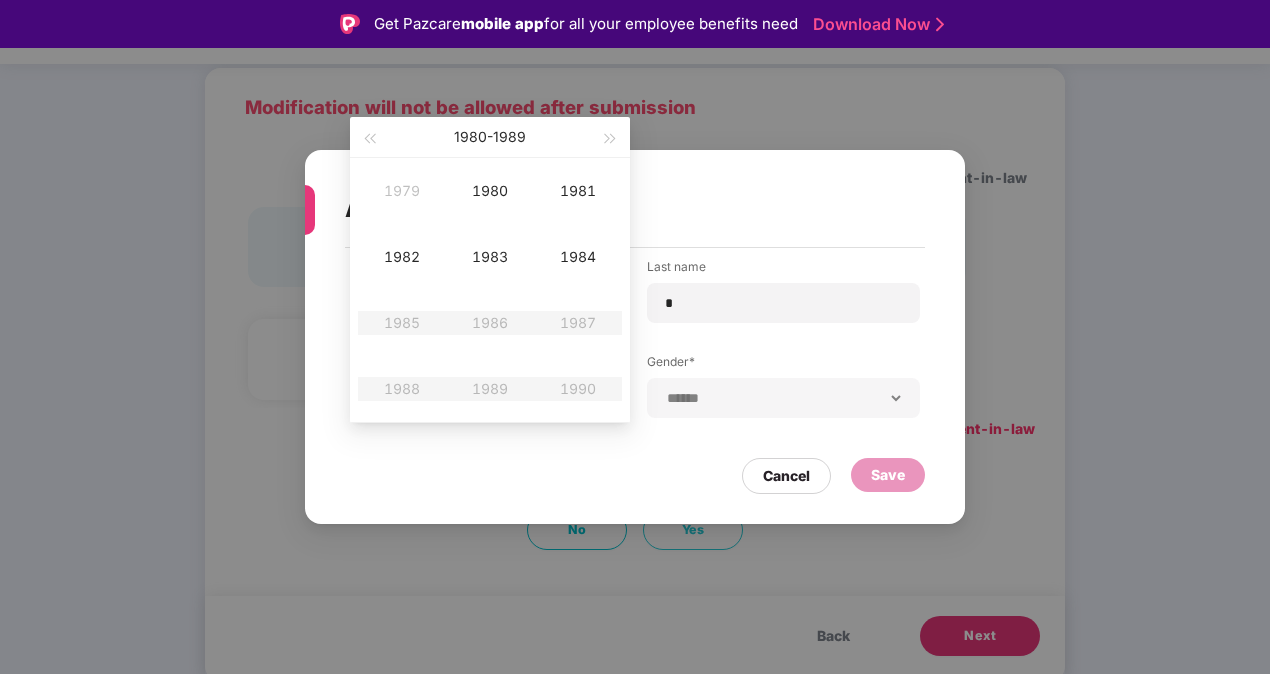 type on "**********" 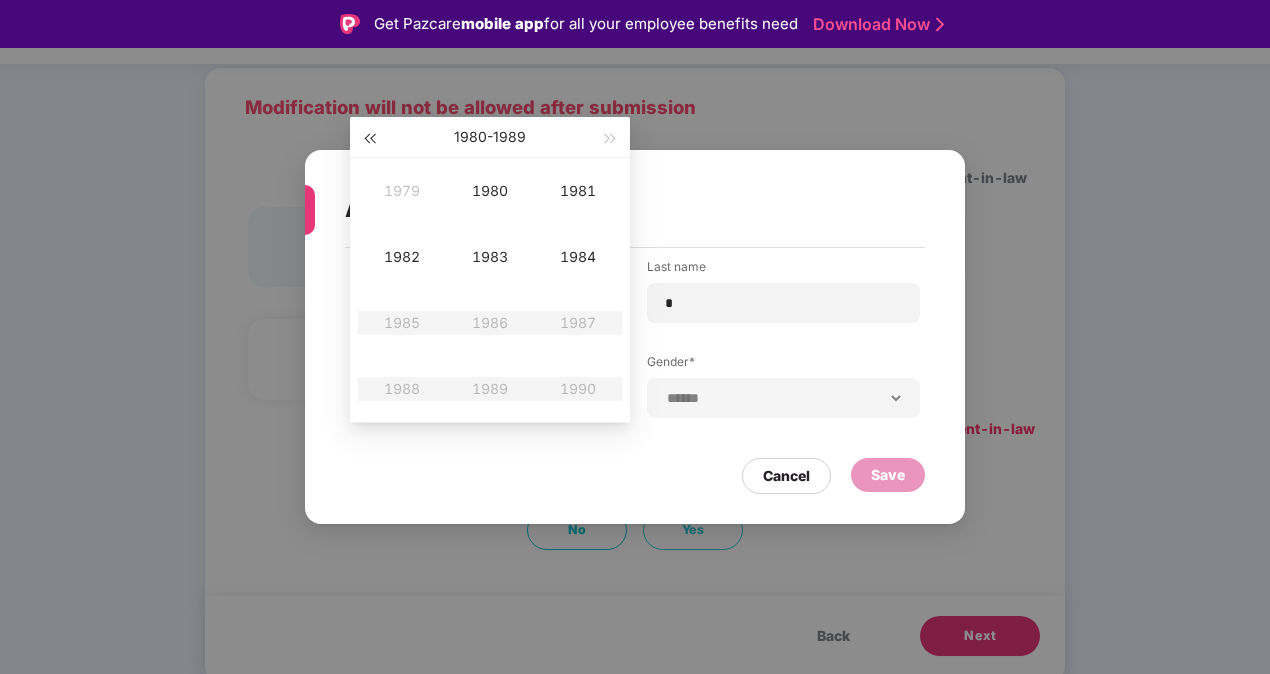 click at bounding box center (369, 139) 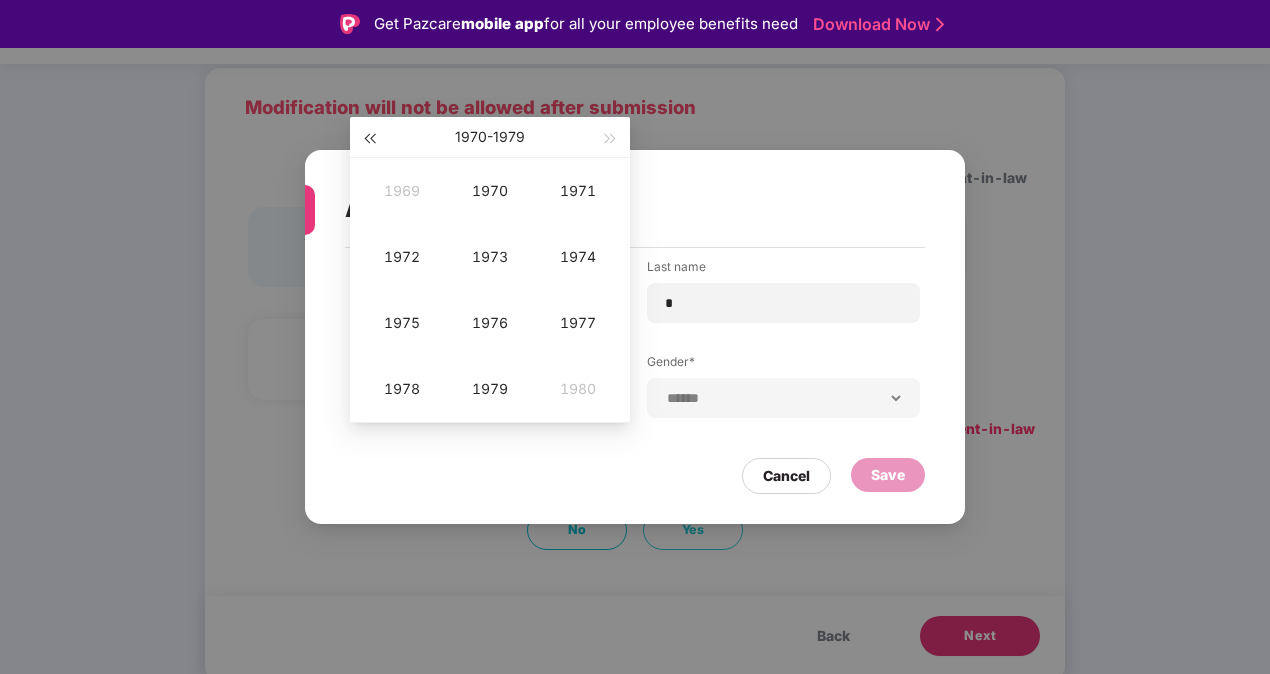 click at bounding box center [369, 139] 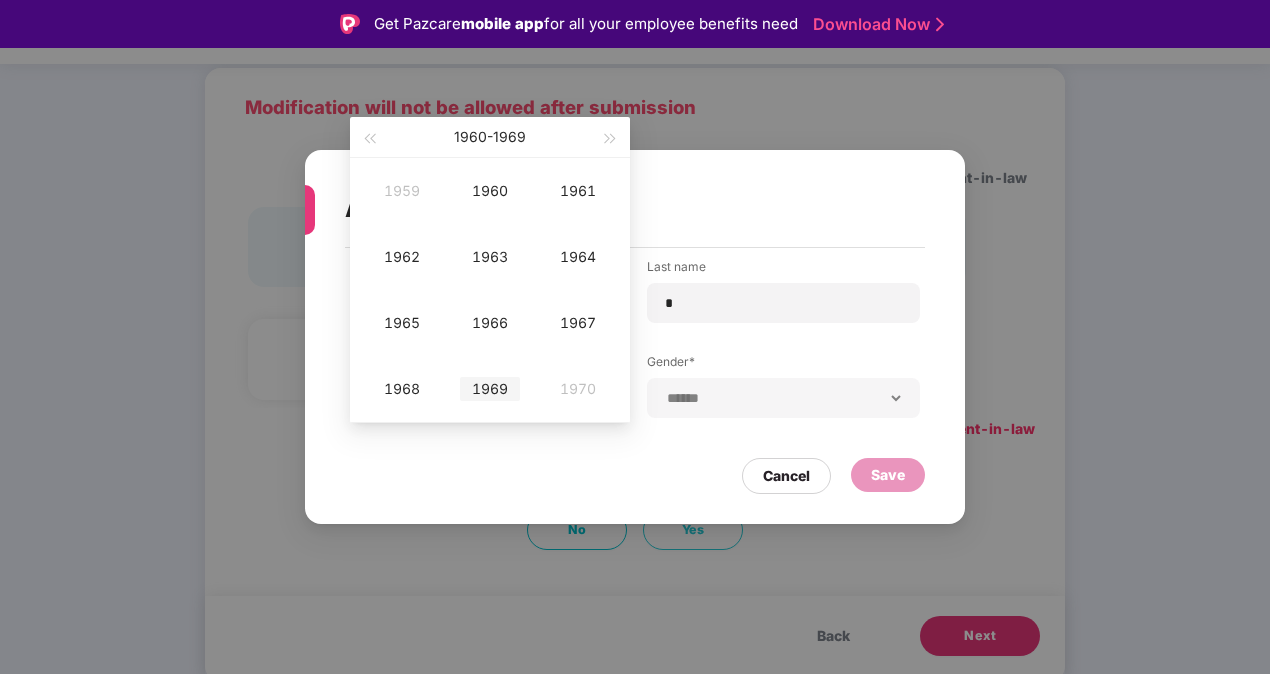 type on "**********" 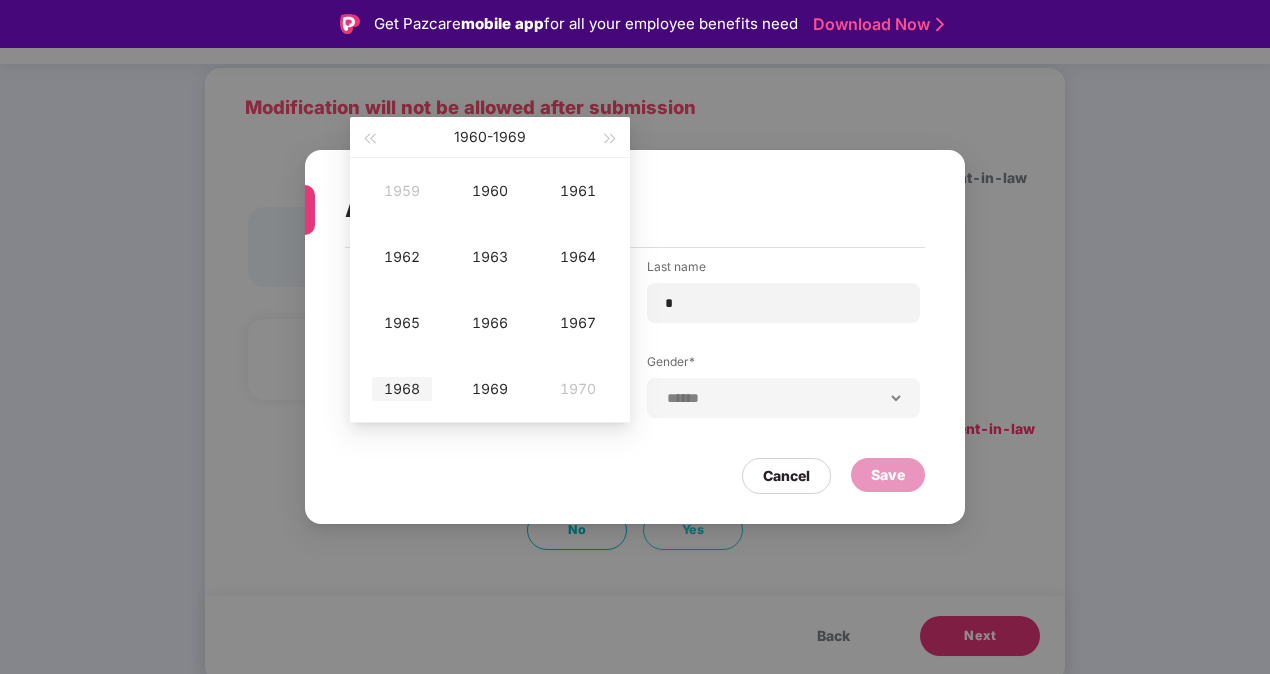 type on "**********" 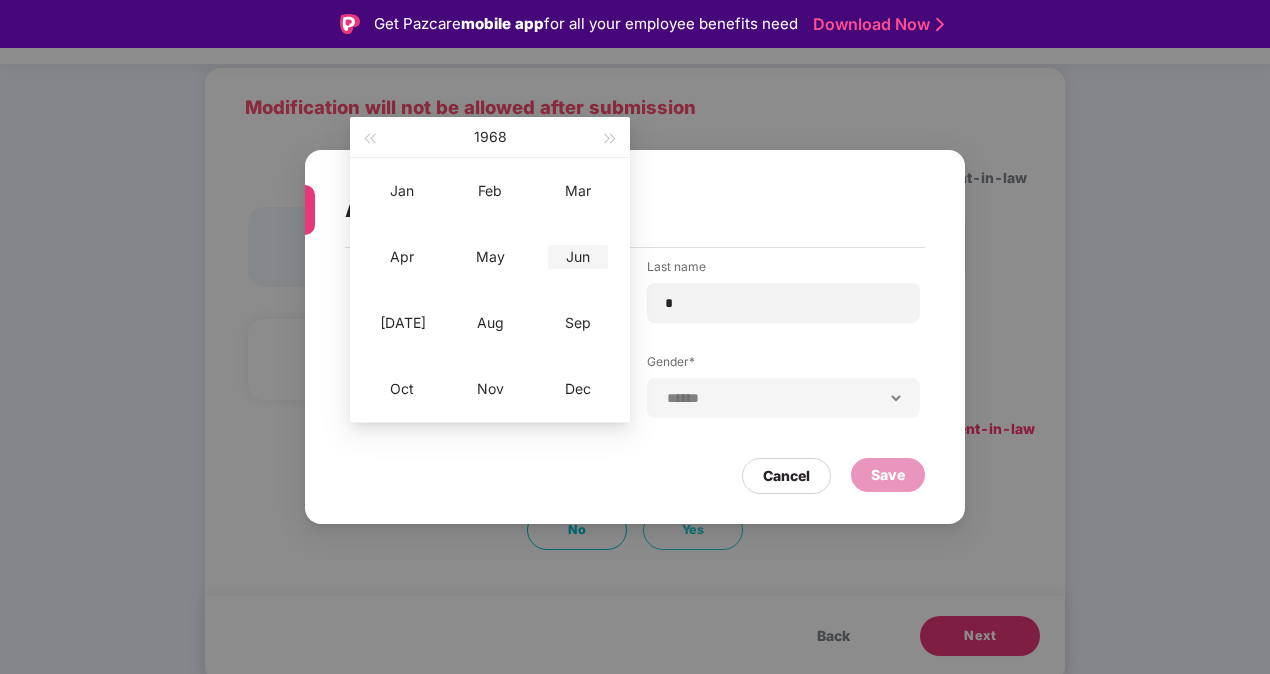 type on "**********" 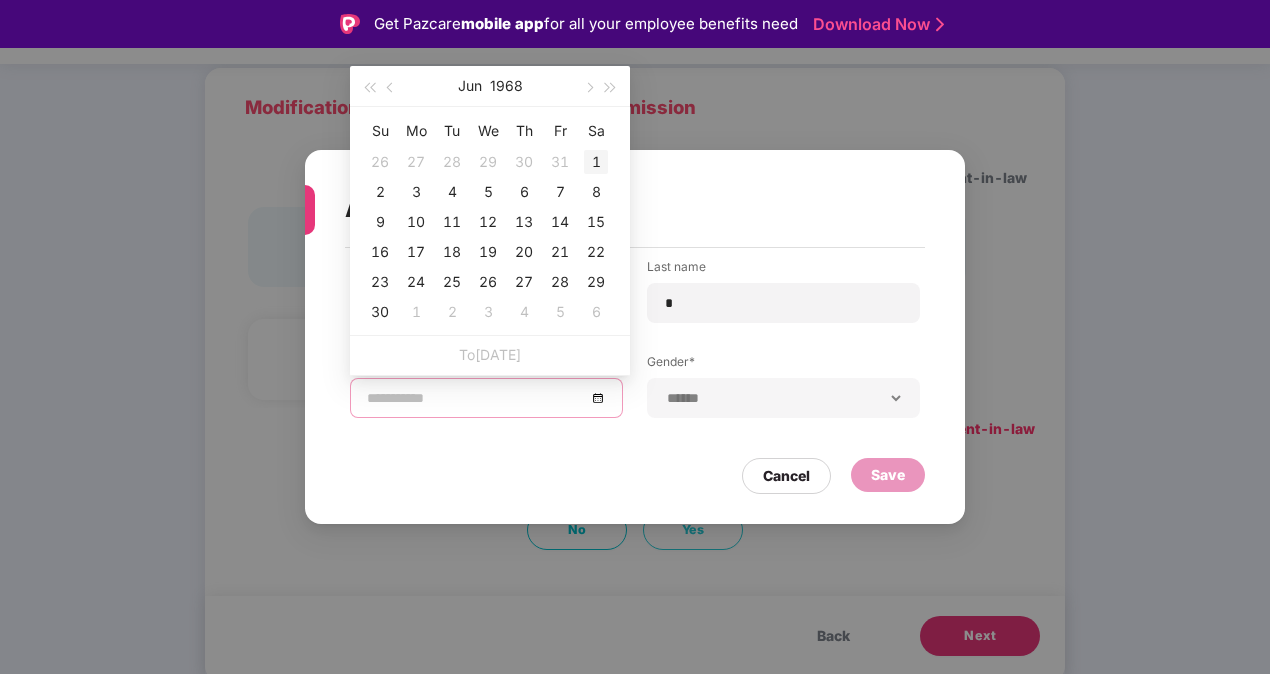 type on "**********" 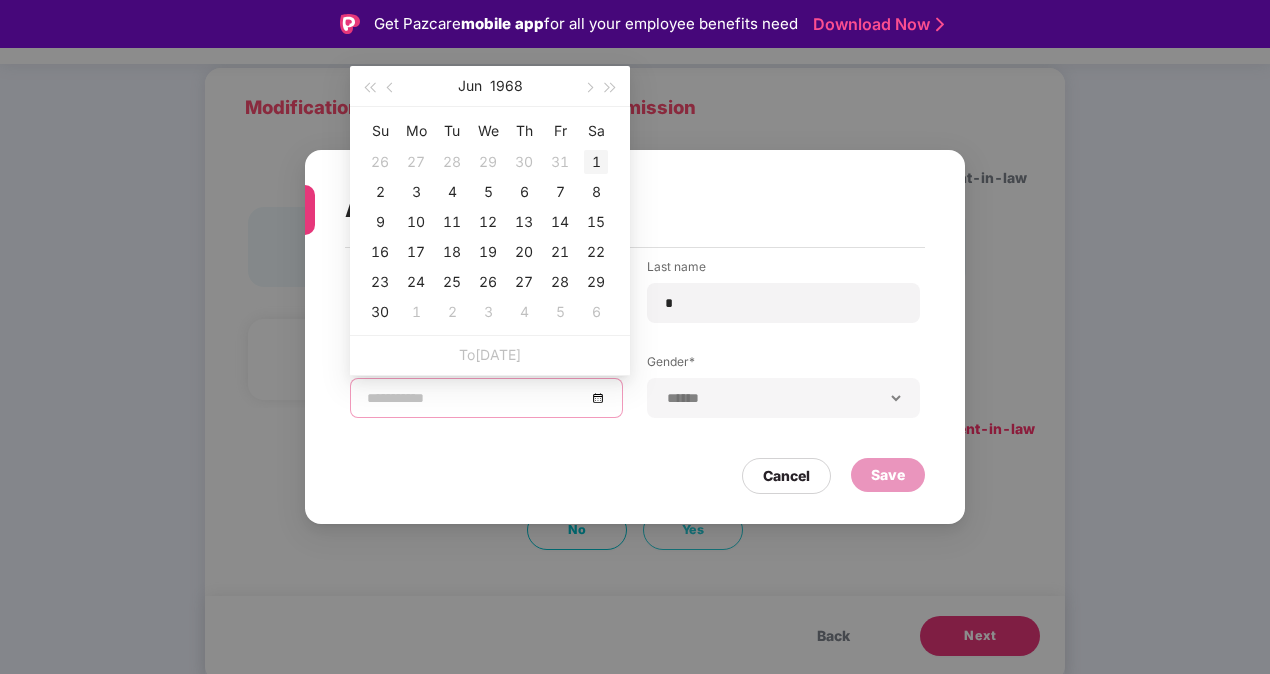 type on "**********" 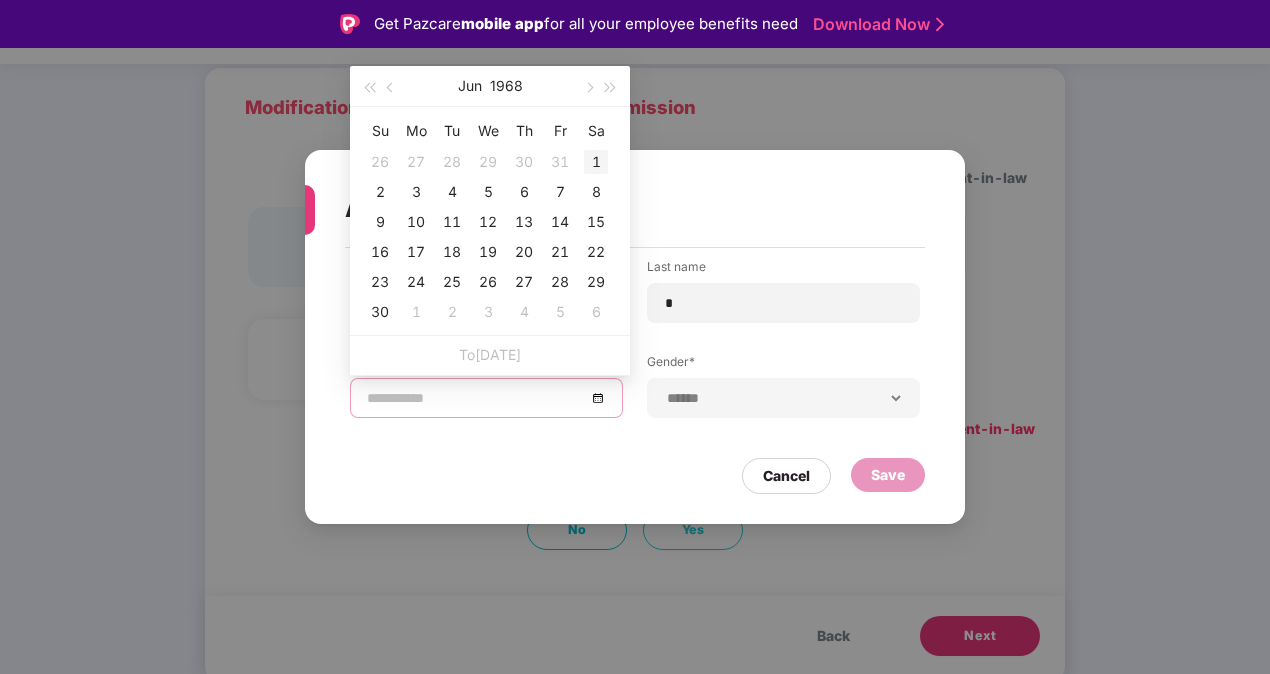 click on "1" at bounding box center [596, 162] 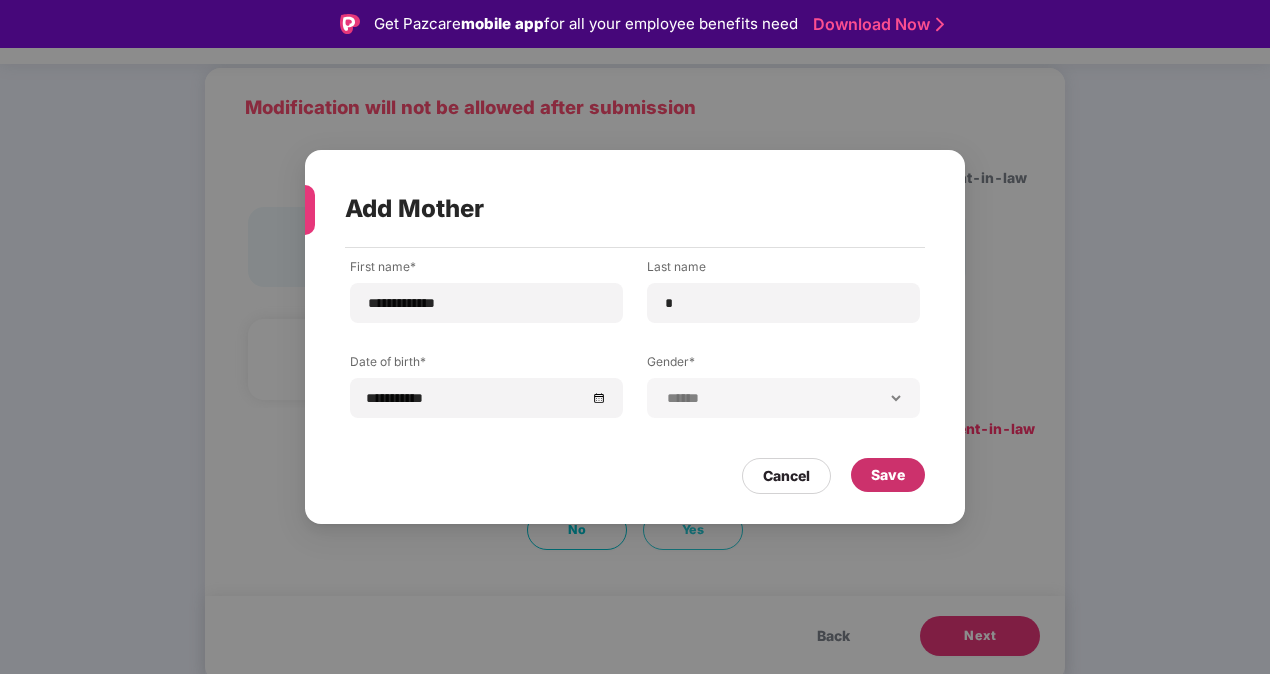 click on "Save" at bounding box center [888, 475] 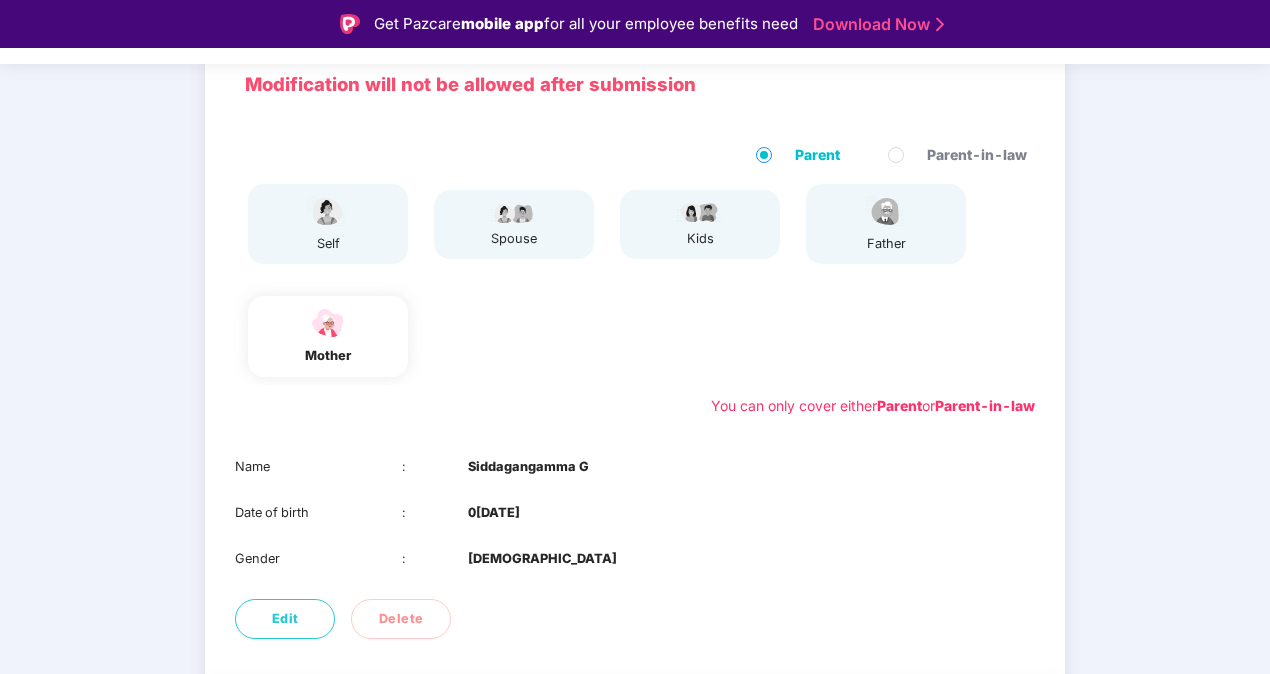 scroll, scrollTop: 234, scrollLeft: 0, axis: vertical 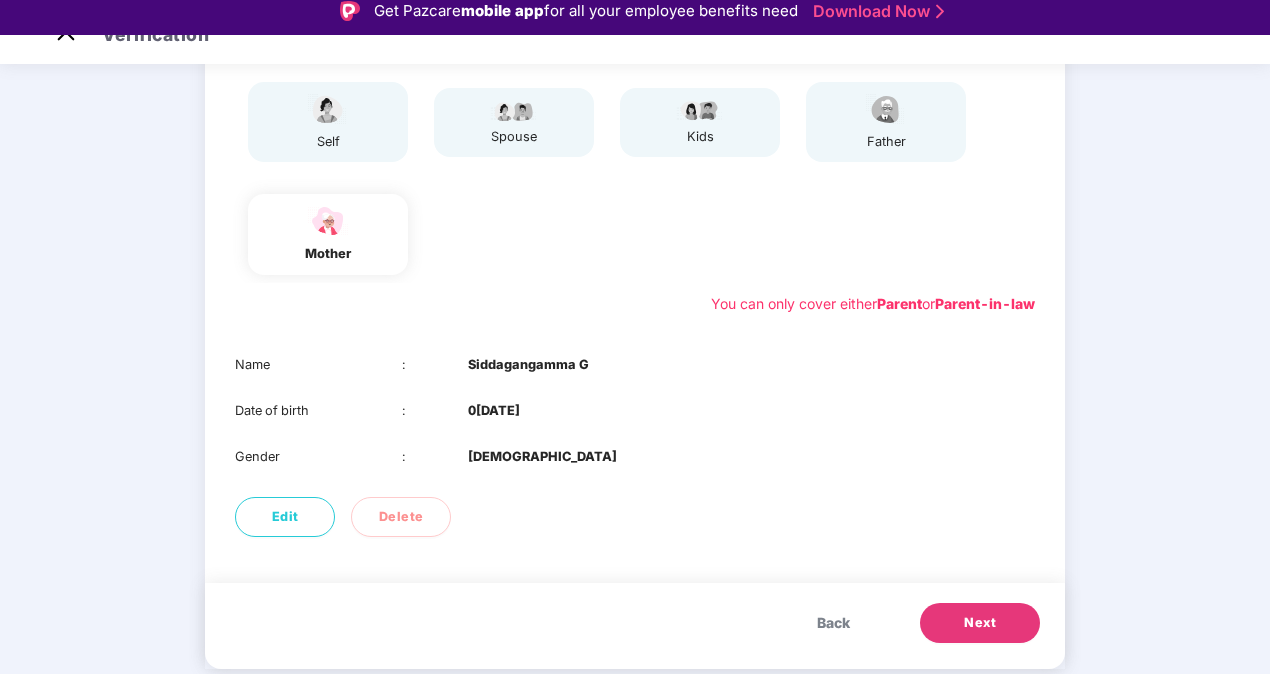click on "Next" at bounding box center (980, 623) 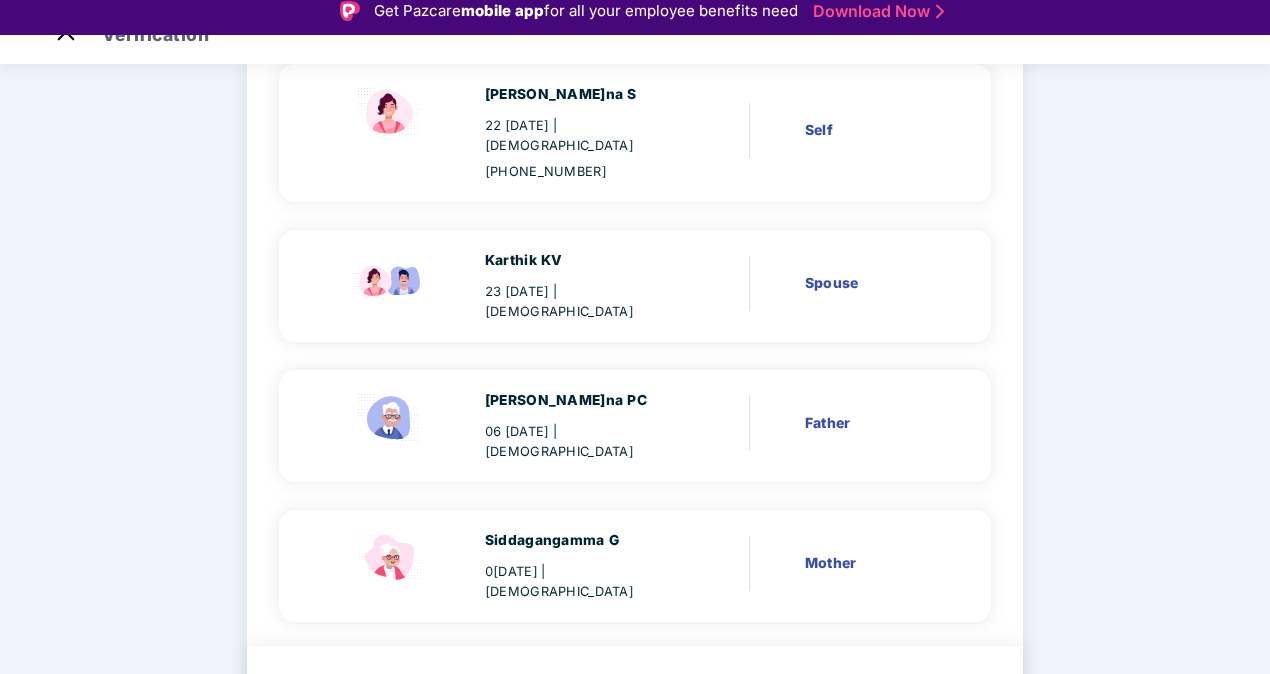 scroll, scrollTop: 48, scrollLeft: 0, axis: vertical 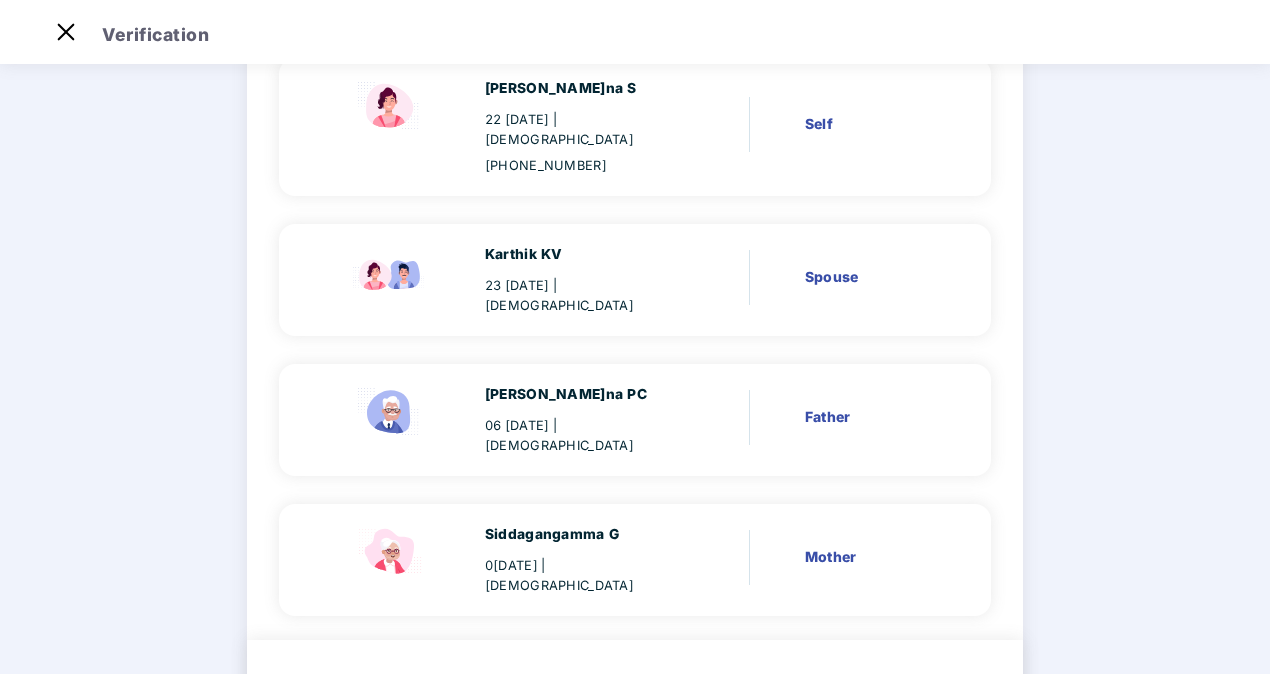 click on "[DATE]    |    [DEMOGRAPHIC_DATA]" at bounding box center (580, 576) 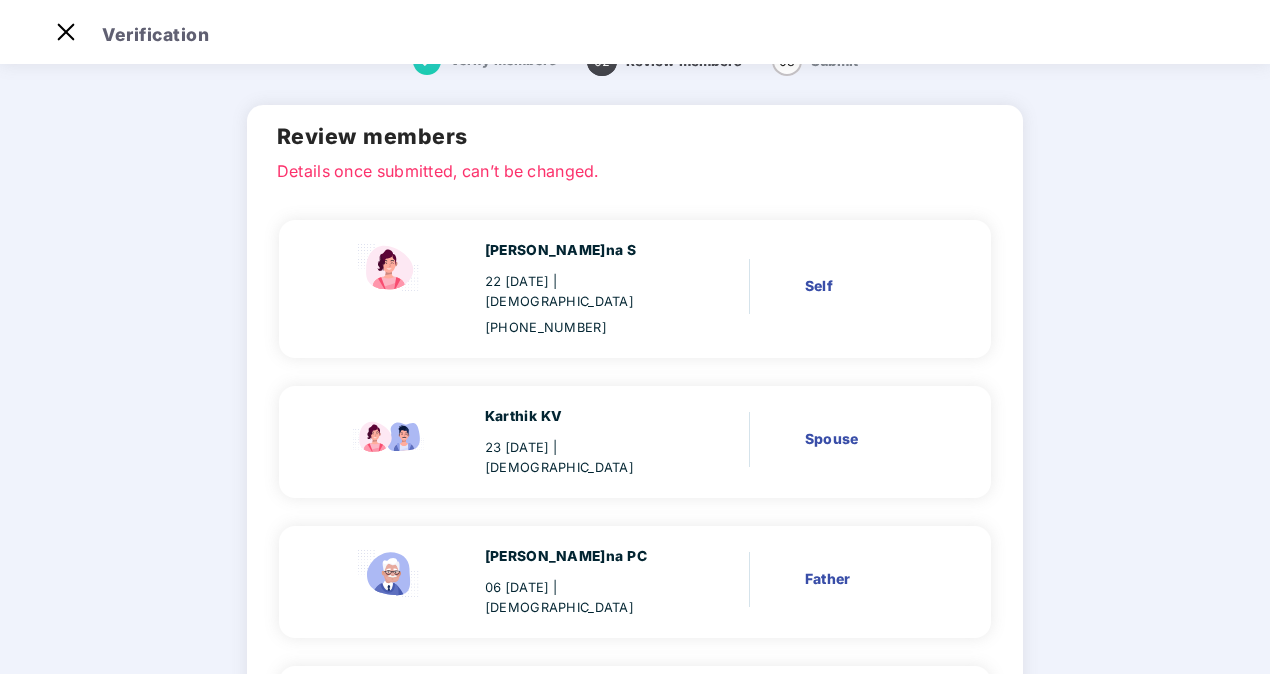 scroll, scrollTop: 284, scrollLeft: 0, axis: vertical 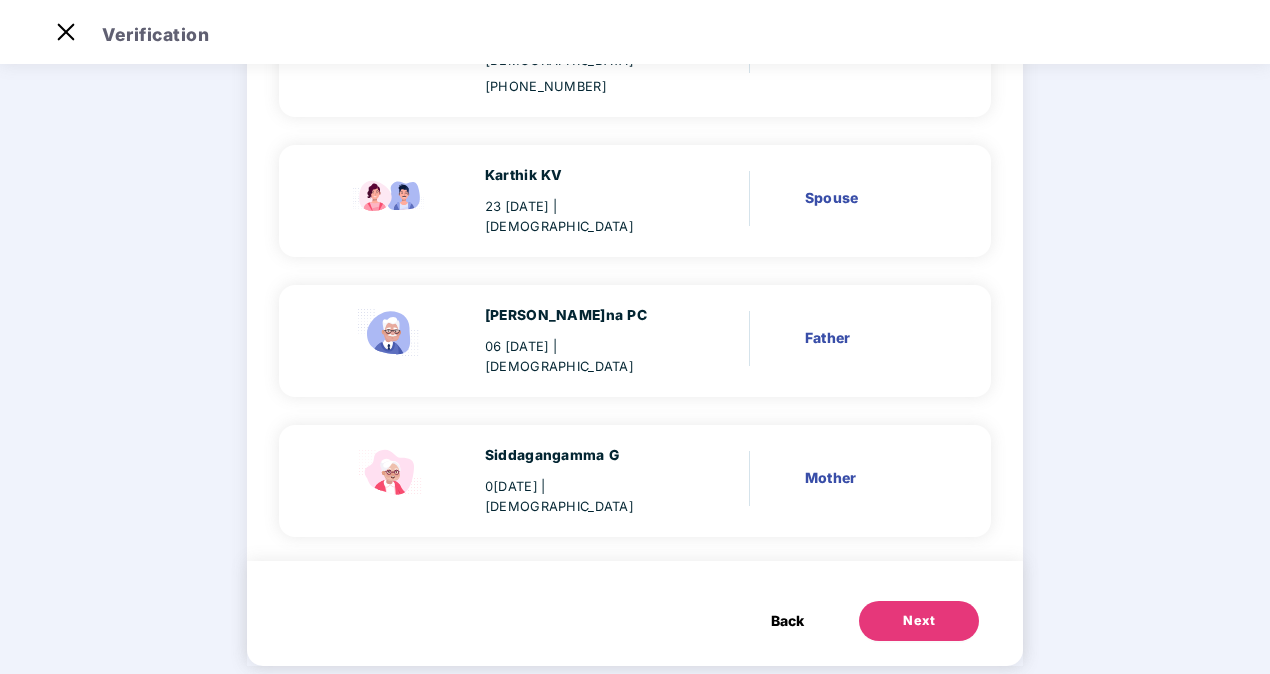 click on "[DATE]    |    [DEMOGRAPHIC_DATA]" at bounding box center [580, 497] 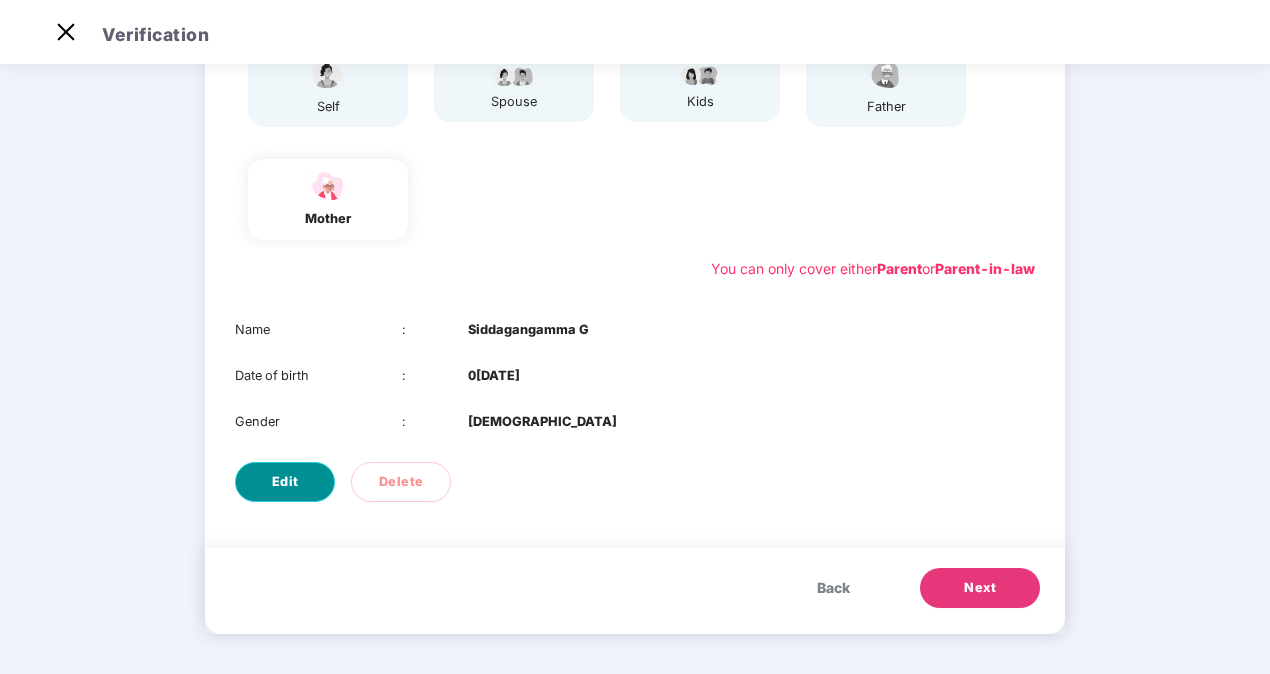 click on "Edit" at bounding box center [285, 482] 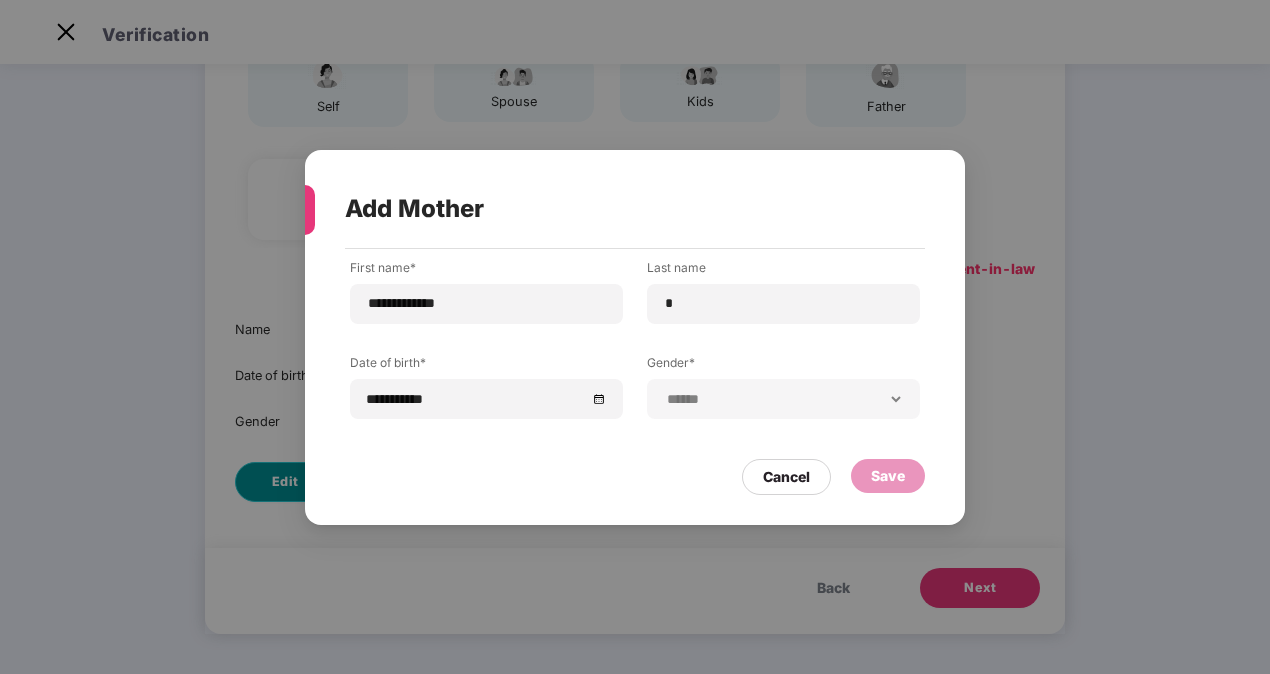 scroll, scrollTop: 0, scrollLeft: 0, axis: both 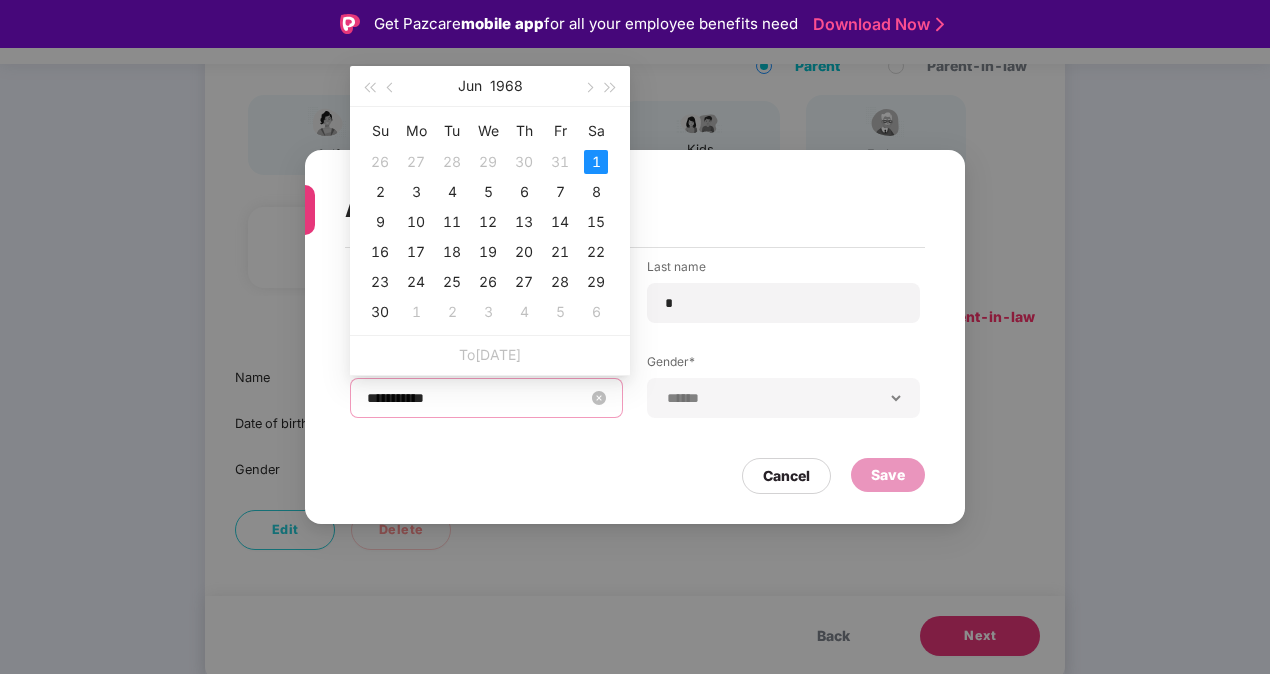 click on "**********" at bounding box center (476, 398) 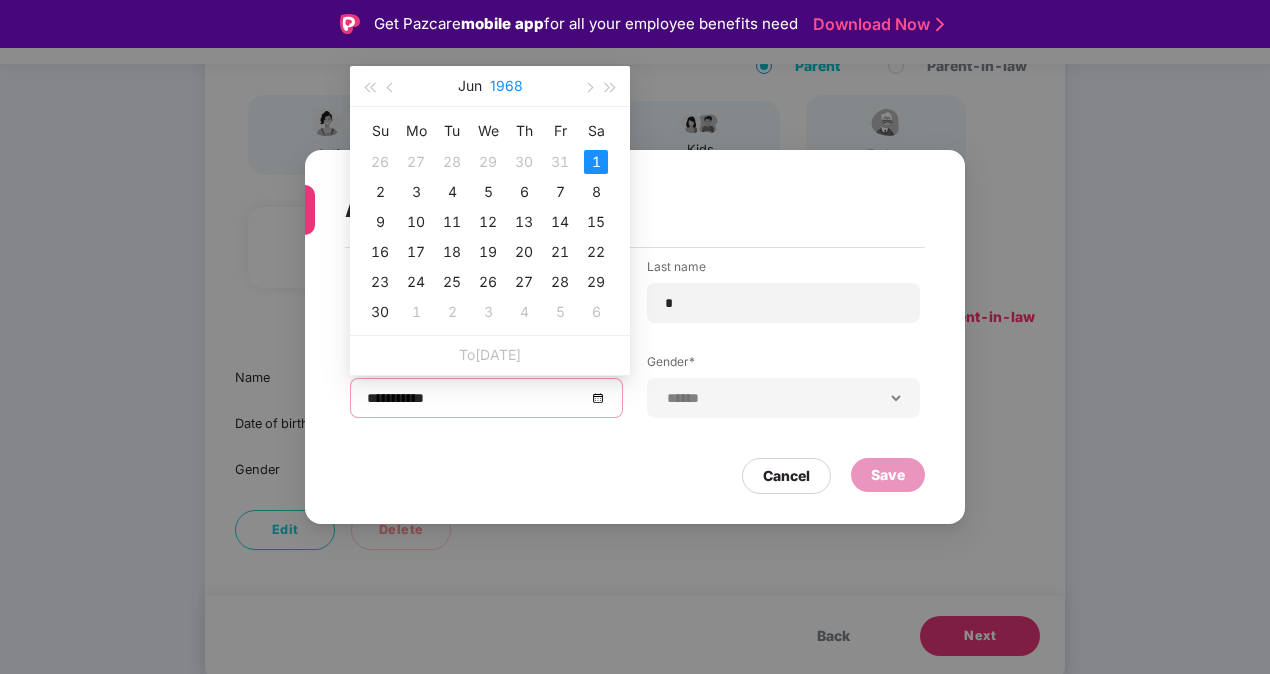 click on "1968" at bounding box center (506, 86) 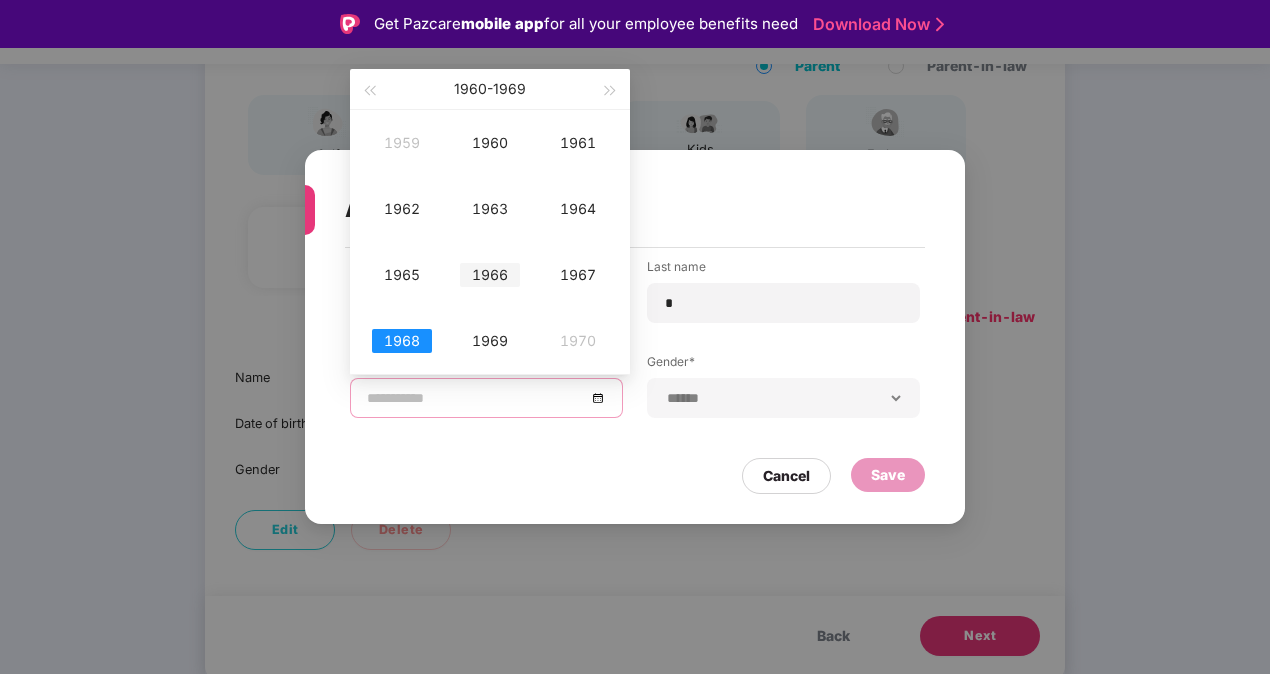click on "1966" at bounding box center (490, 275) 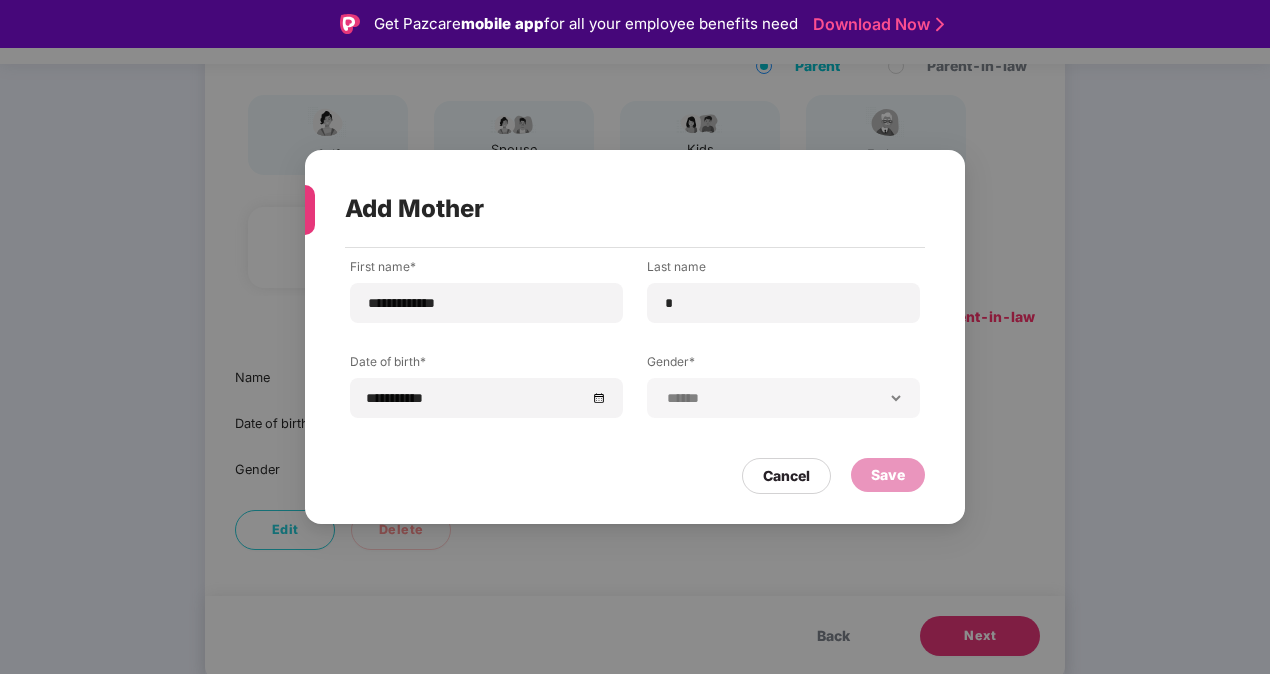 click on "**********" at bounding box center [635, 376] 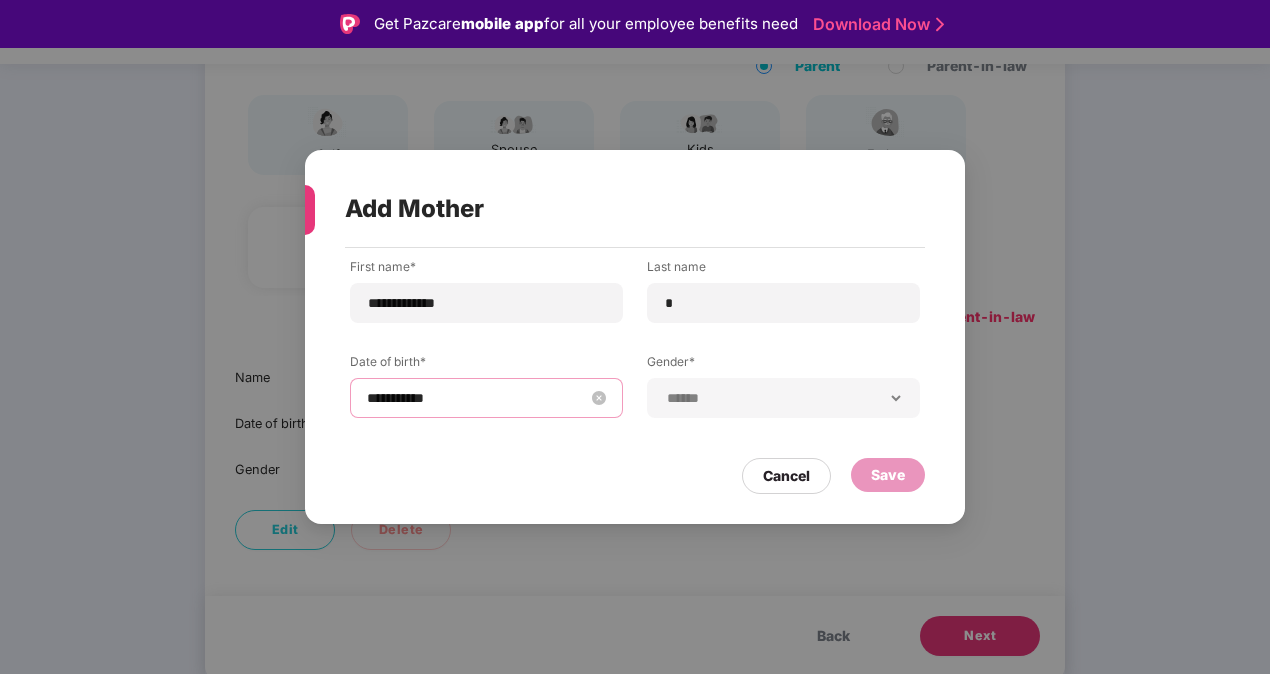 click on "**********" at bounding box center [476, 398] 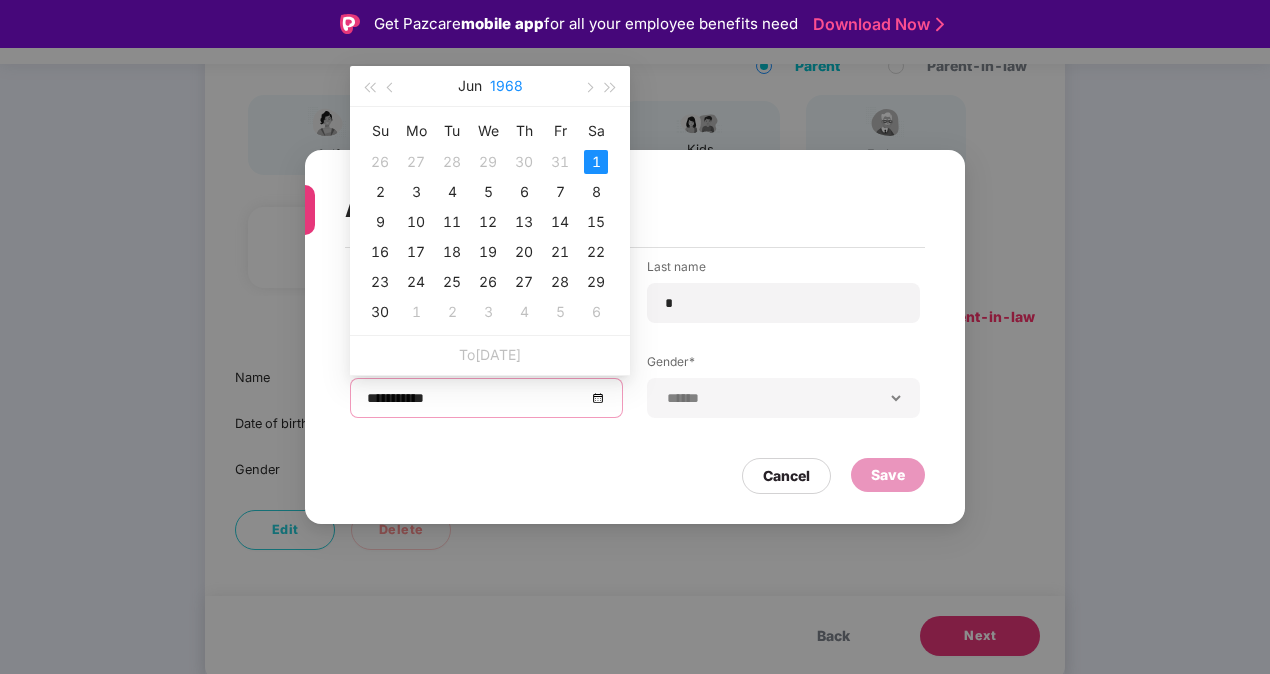 click on "1968" at bounding box center [506, 86] 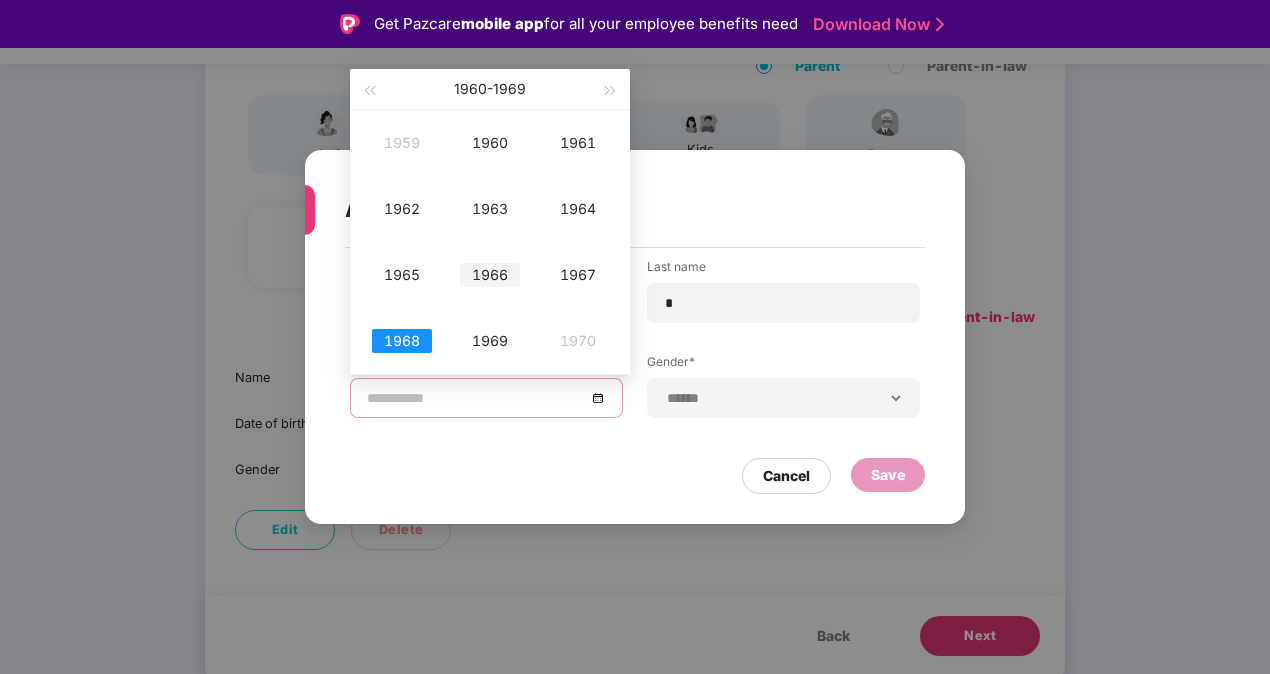 click on "1966" at bounding box center (490, 275) 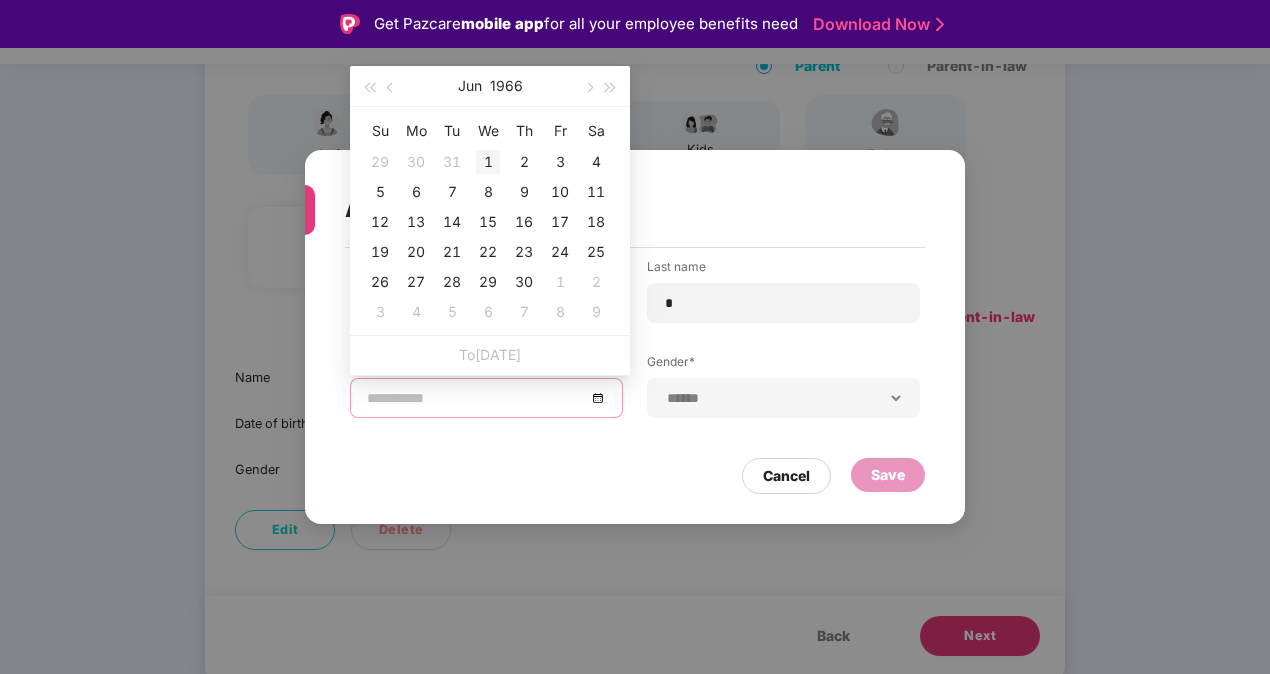 type on "**********" 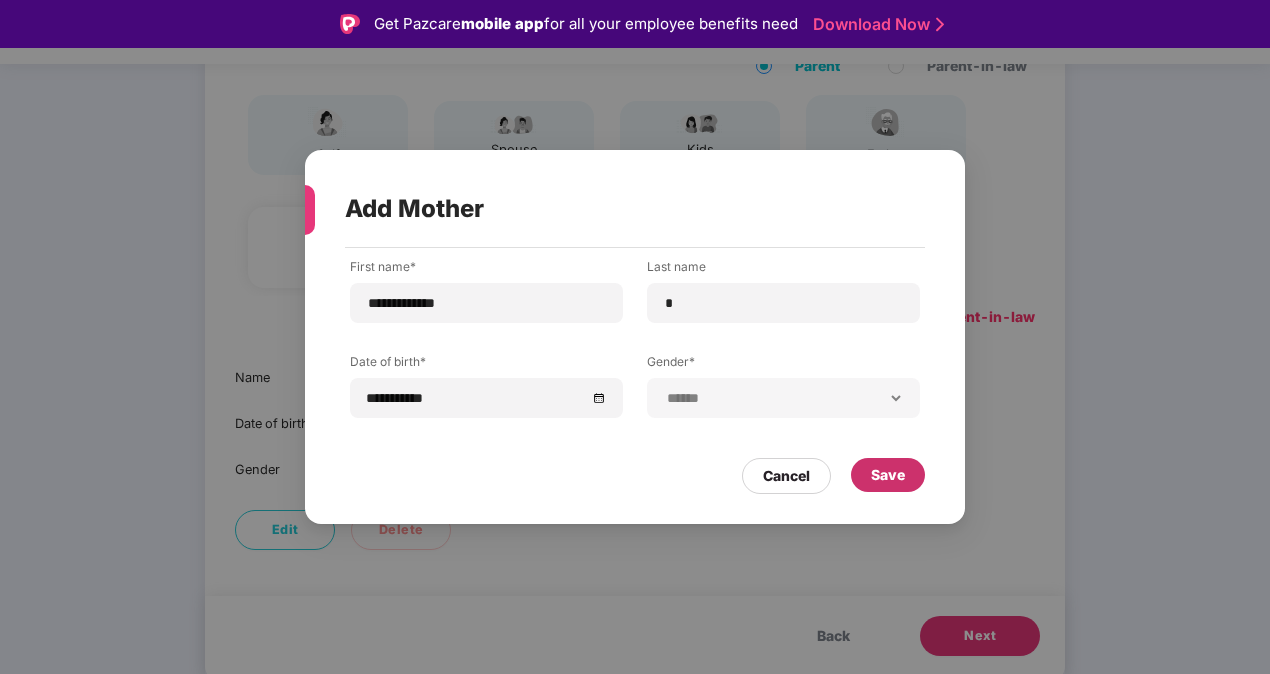 click on "Save" at bounding box center [888, 475] 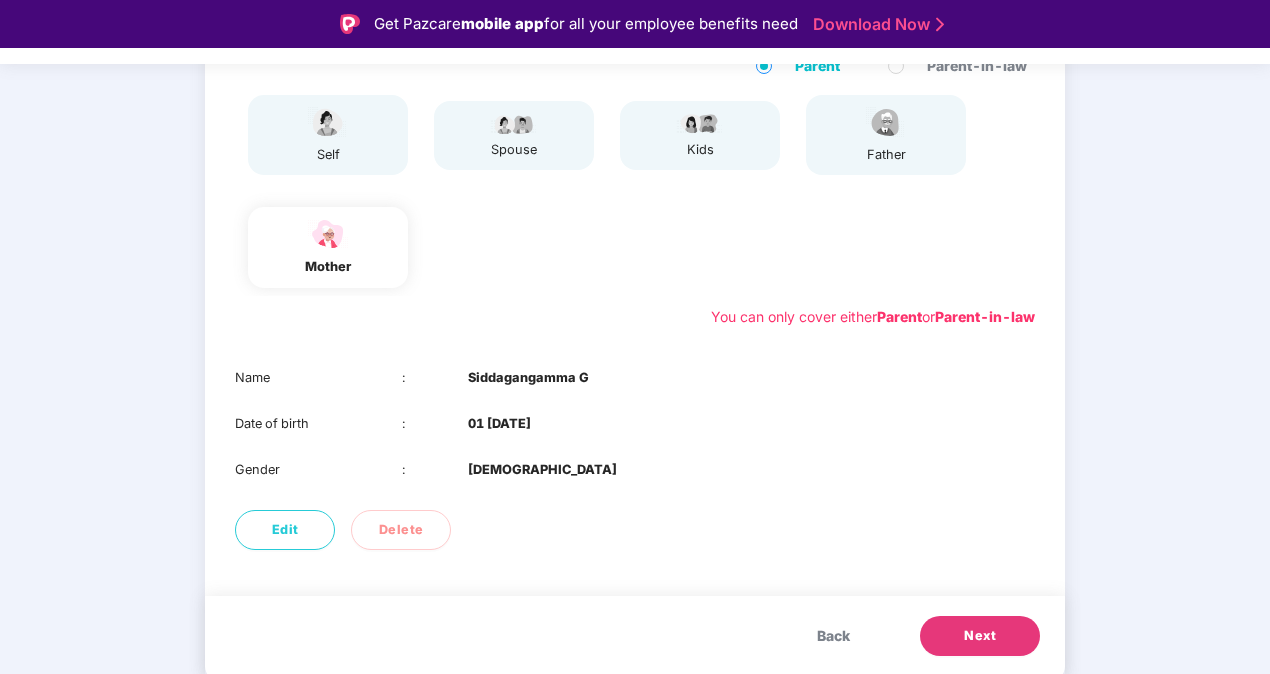 scroll, scrollTop: 48, scrollLeft: 0, axis: vertical 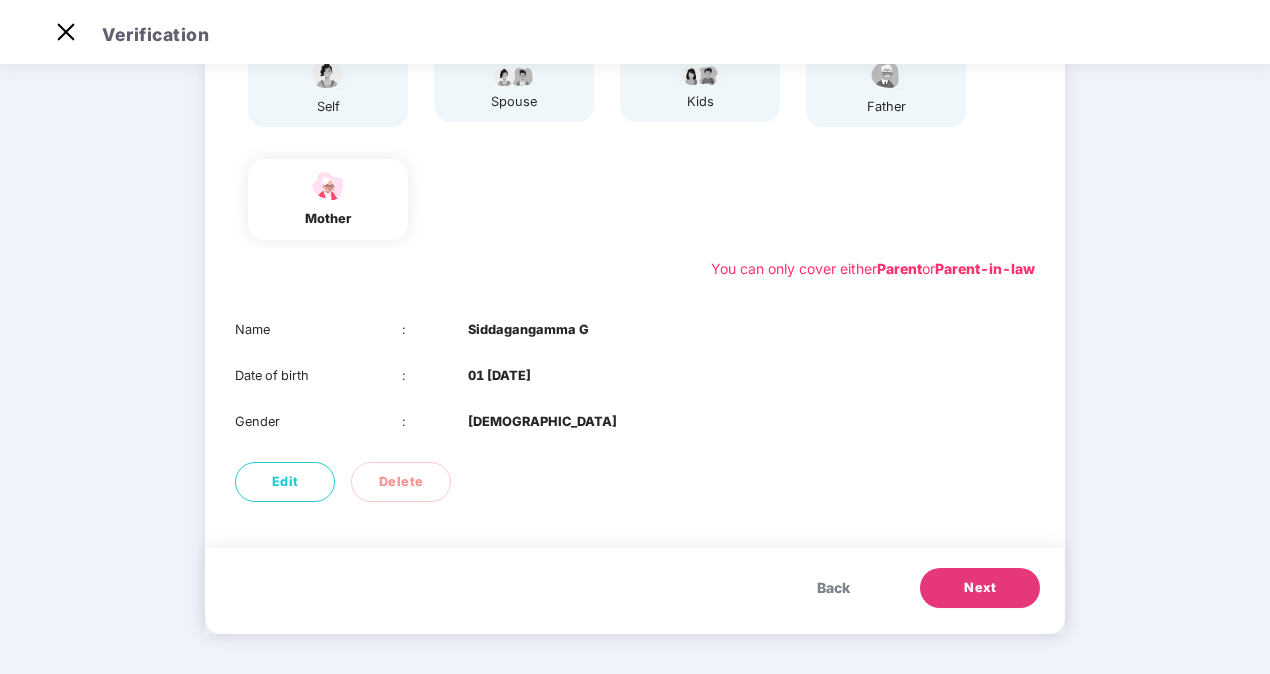 click on "Next" at bounding box center [980, 588] 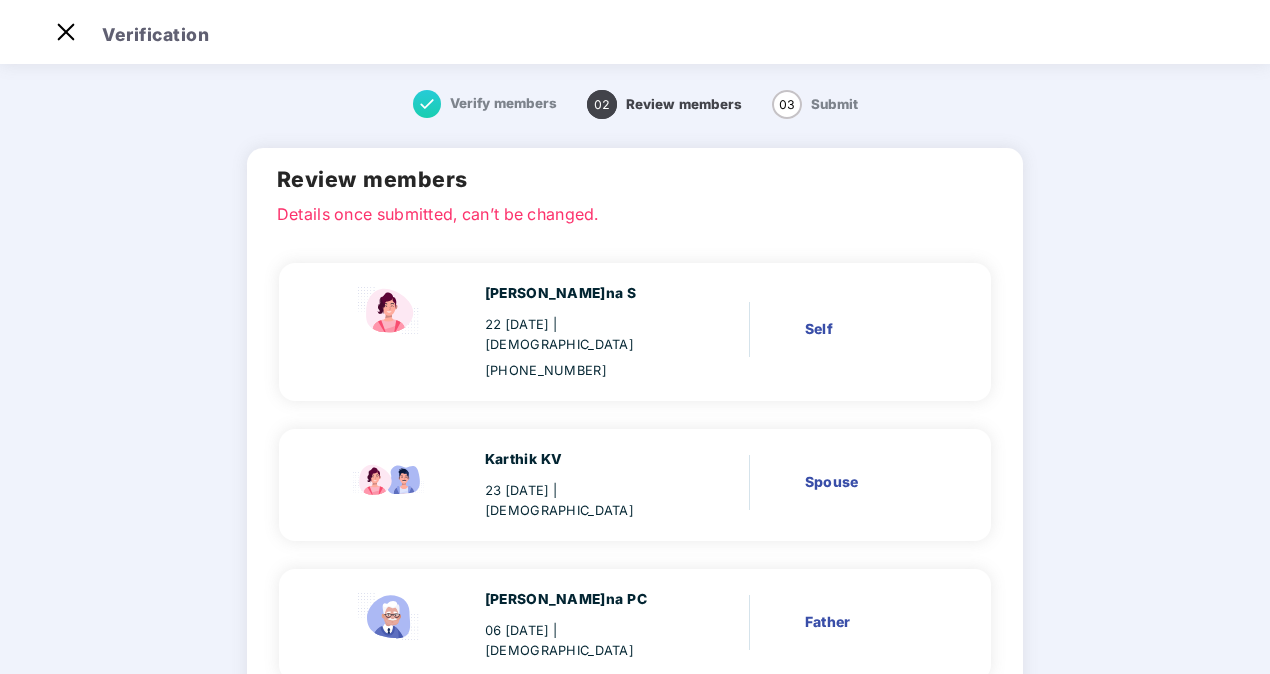 scroll, scrollTop: 284, scrollLeft: 0, axis: vertical 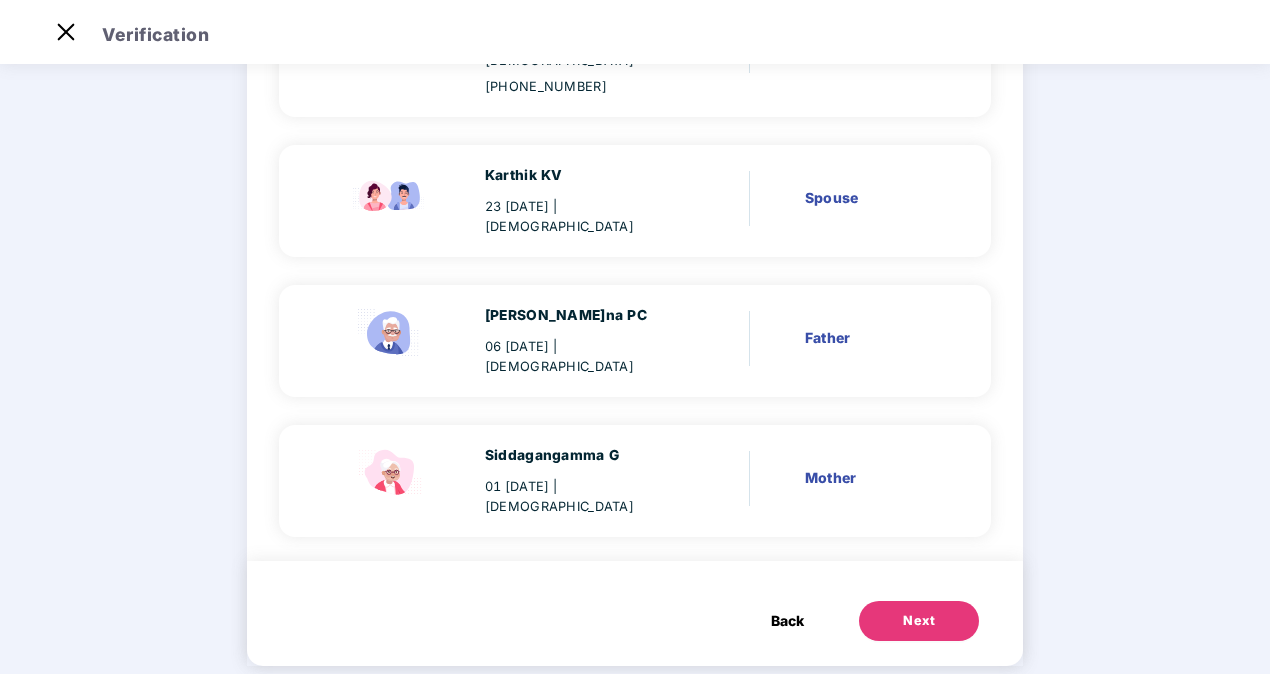 click on "Next" at bounding box center (919, 621) 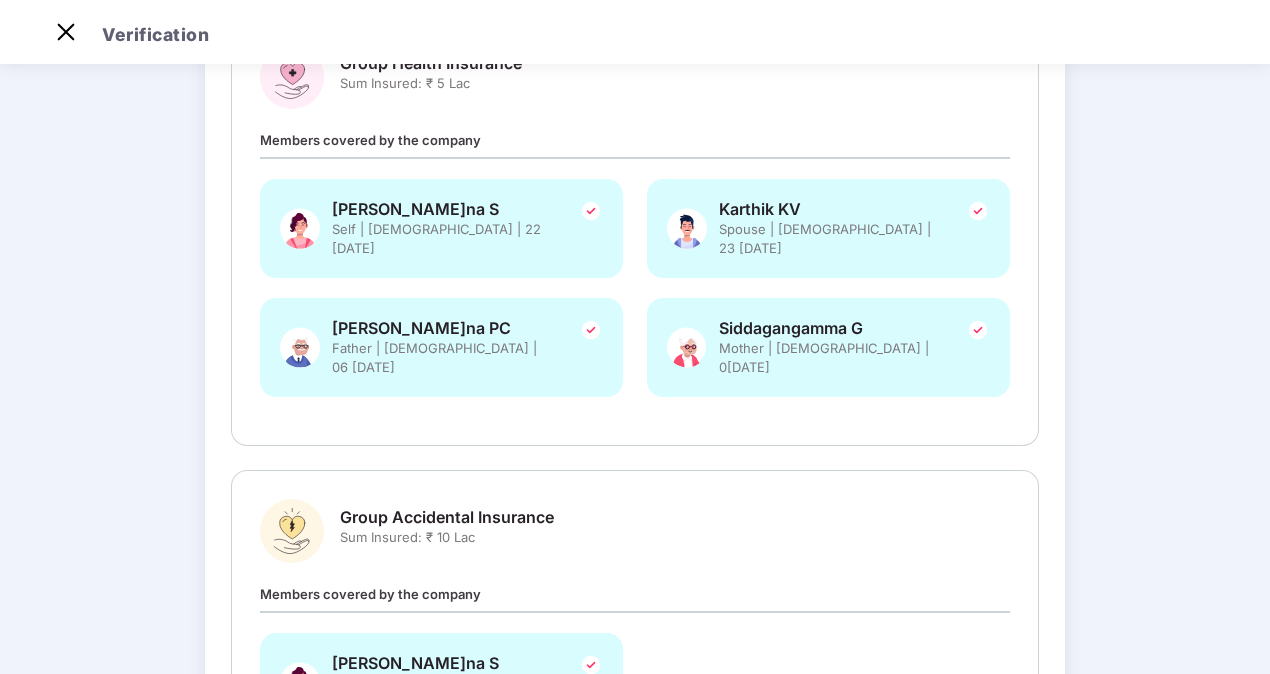 scroll, scrollTop: 0, scrollLeft: 0, axis: both 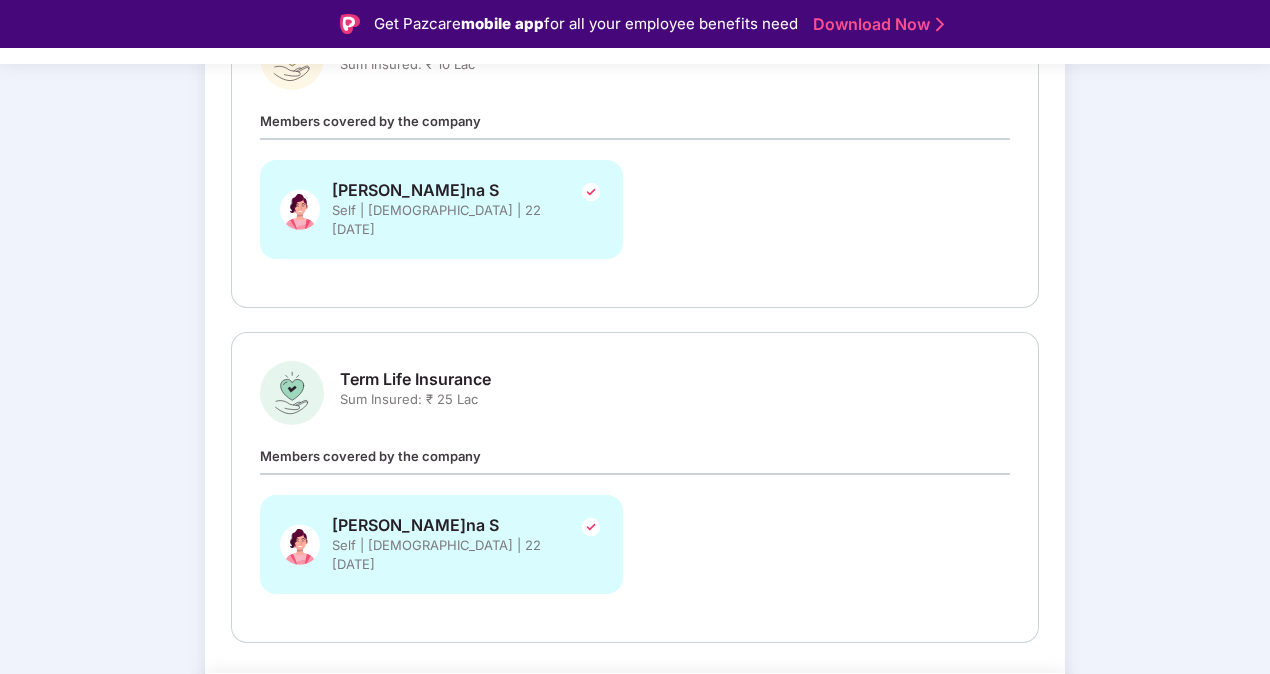 click on "Submit" at bounding box center (945, 718) 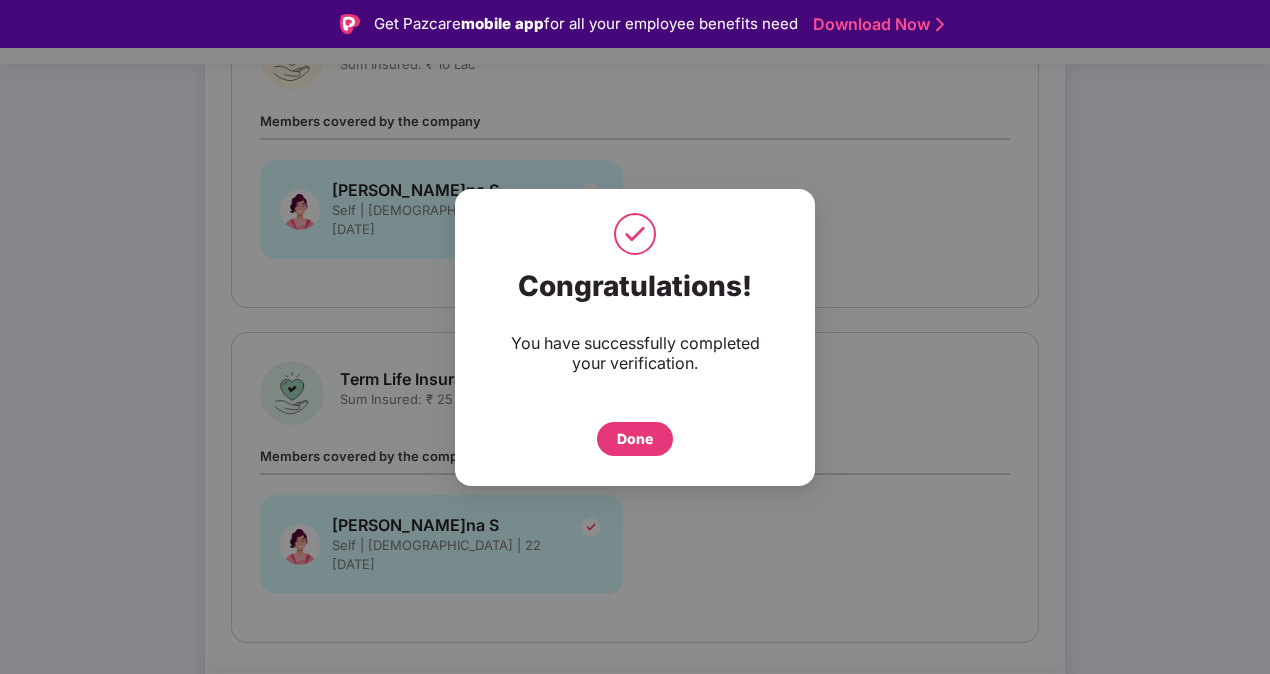 click on "Done" at bounding box center [635, 439] 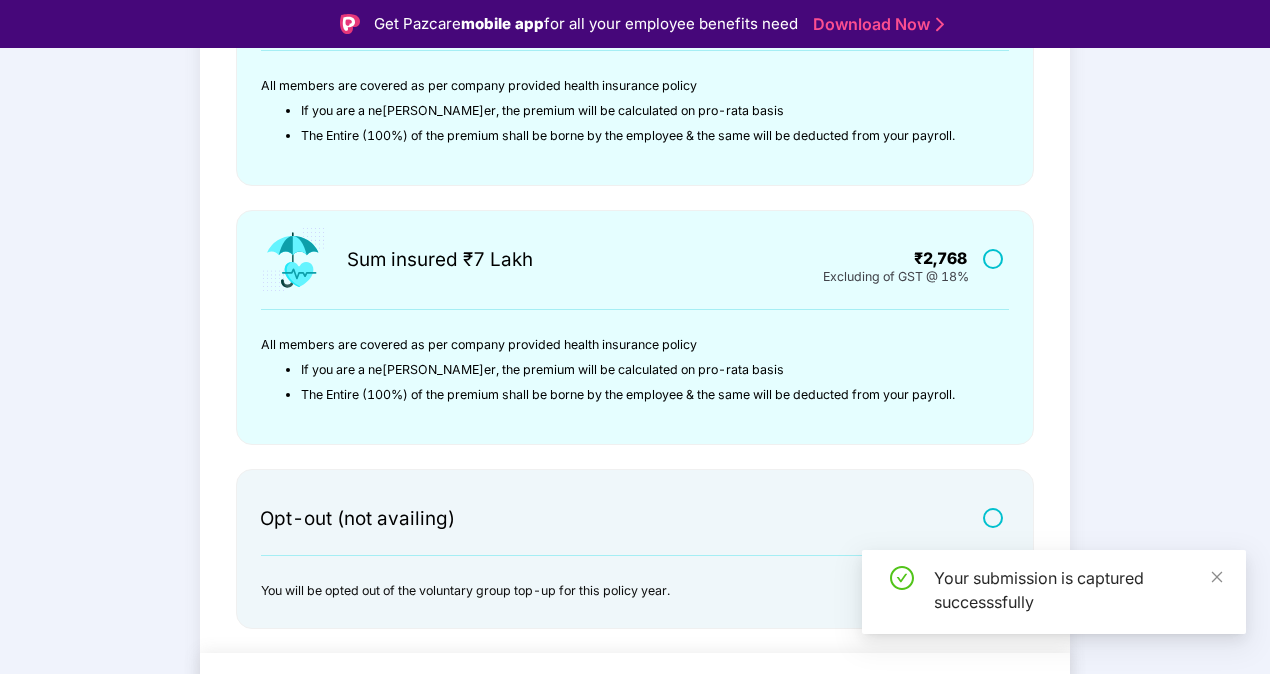 scroll, scrollTop: 642, scrollLeft: 0, axis: vertical 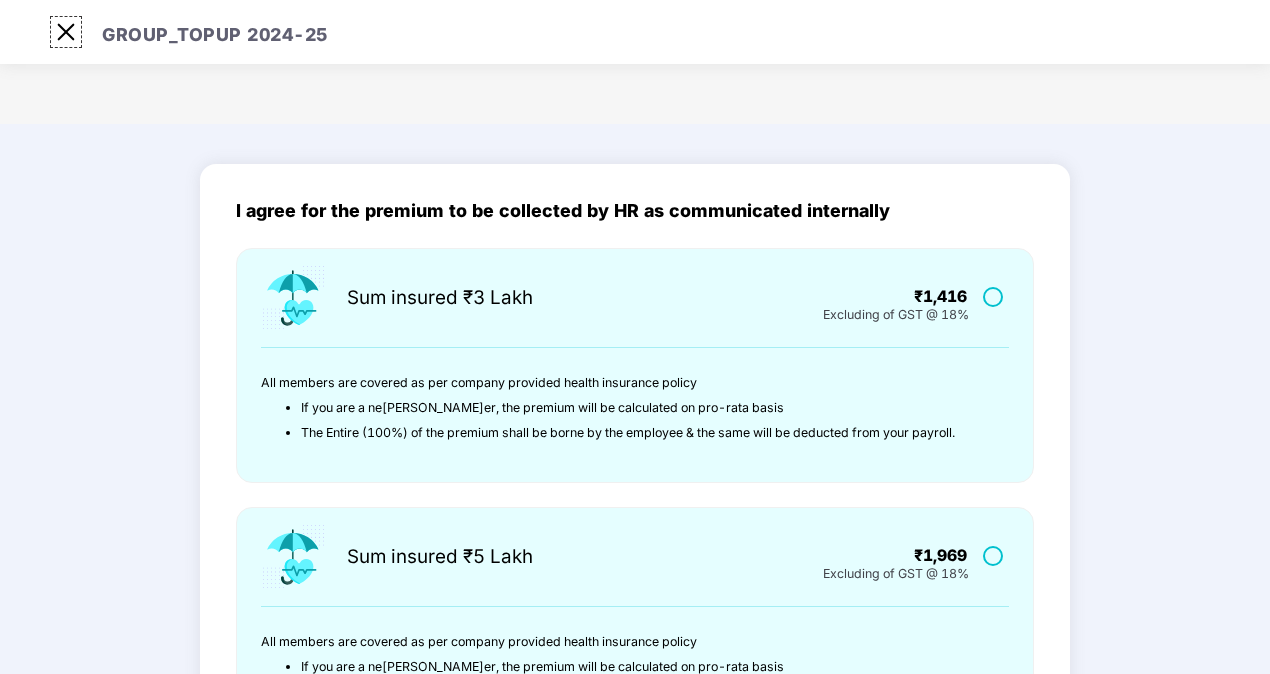 click at bounding box center (66, 32) 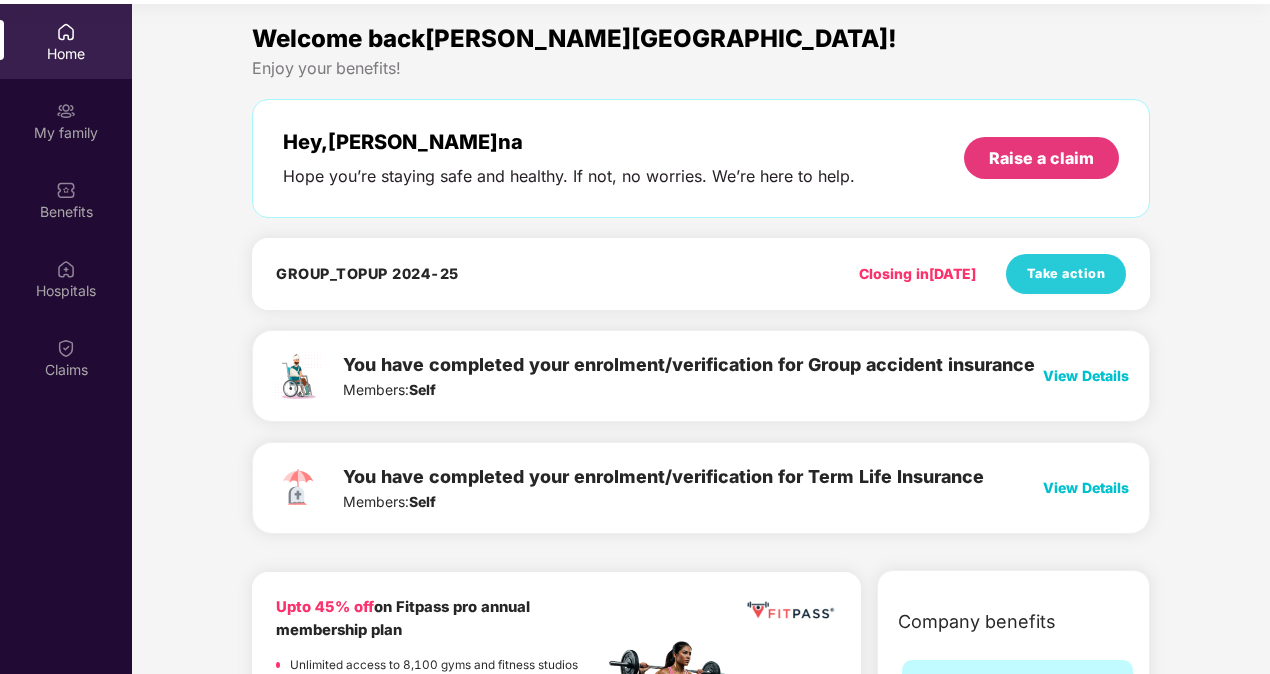 scroll, scrollTop: 112, scrollLeft: 0, axis: vertical 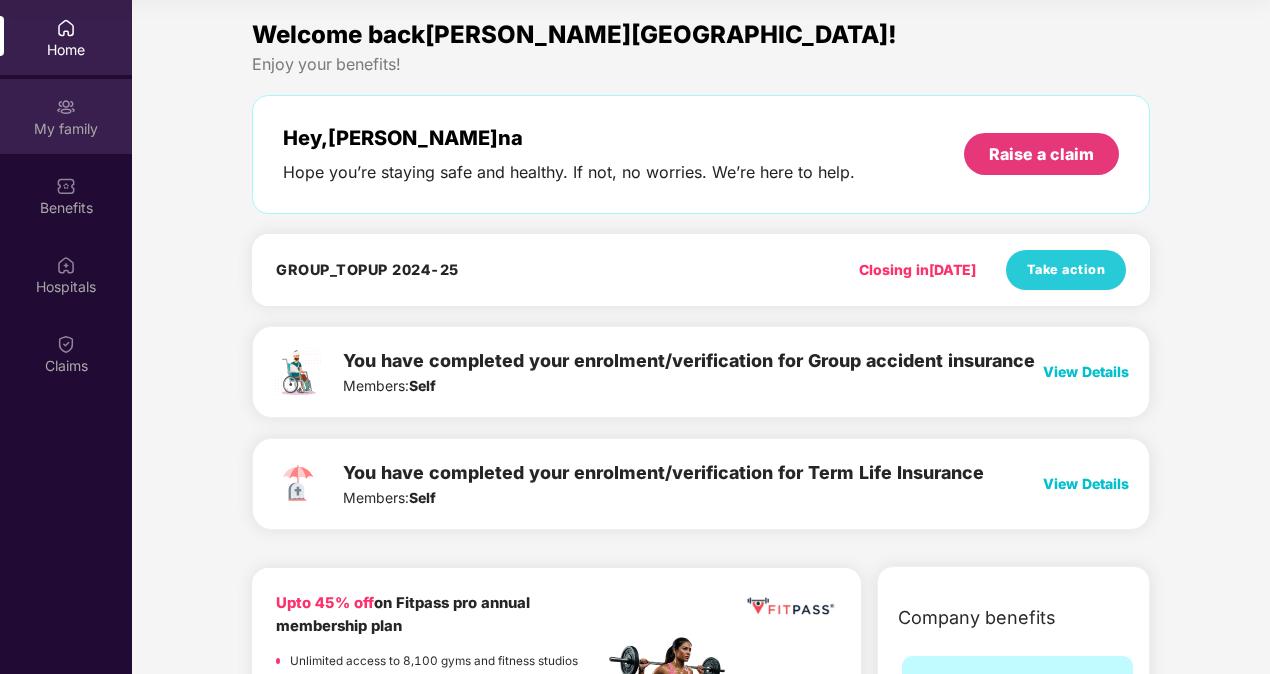 click on "My family" at bounding box center [66, 129] 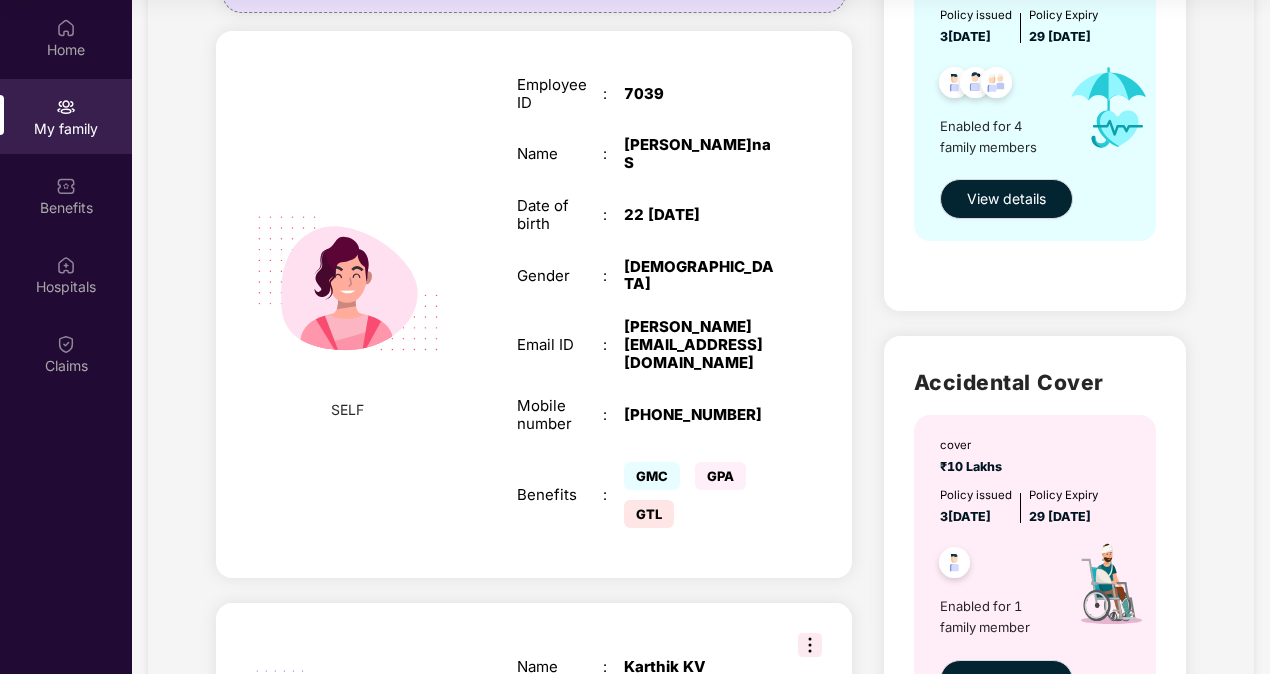 scroll, scrollTop: 280, scrollLeft: 0, axis: vertical 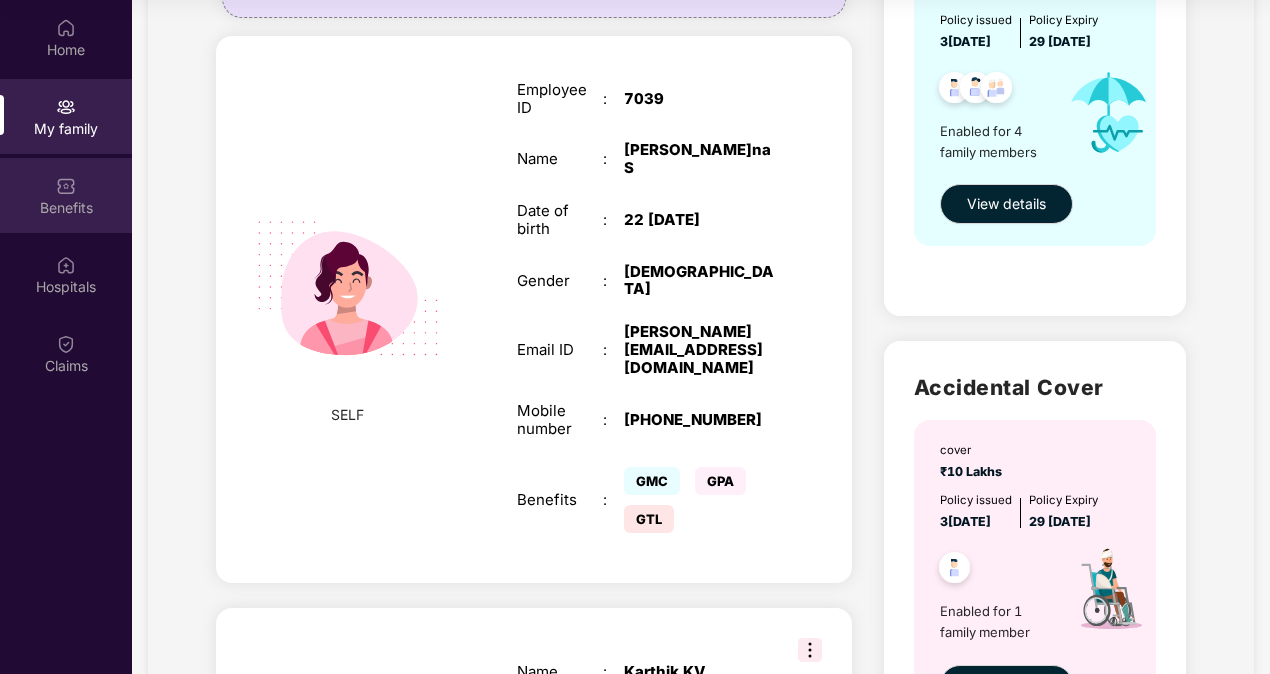 click on "Benefits" at bounding box center [66, 195] 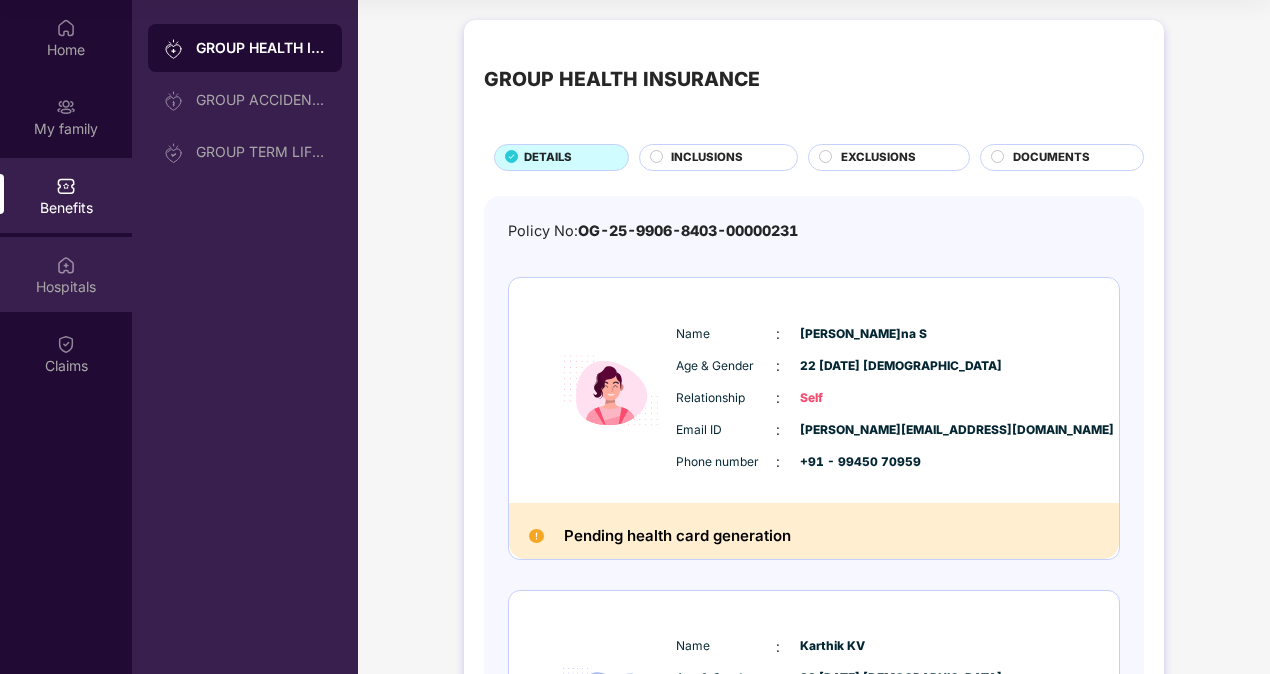 click on "Hospitals" at bounding box center [66, 274] 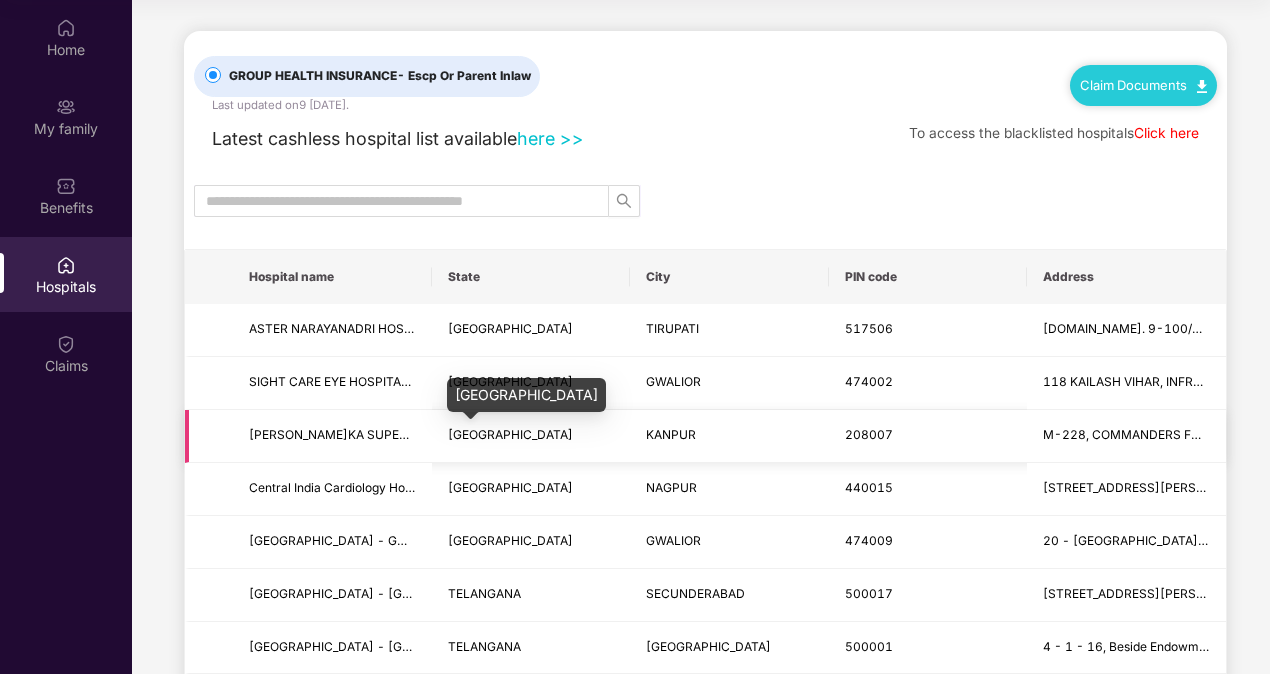 scroll, scrollTop: 0, scrollLeft: 0, axis: both 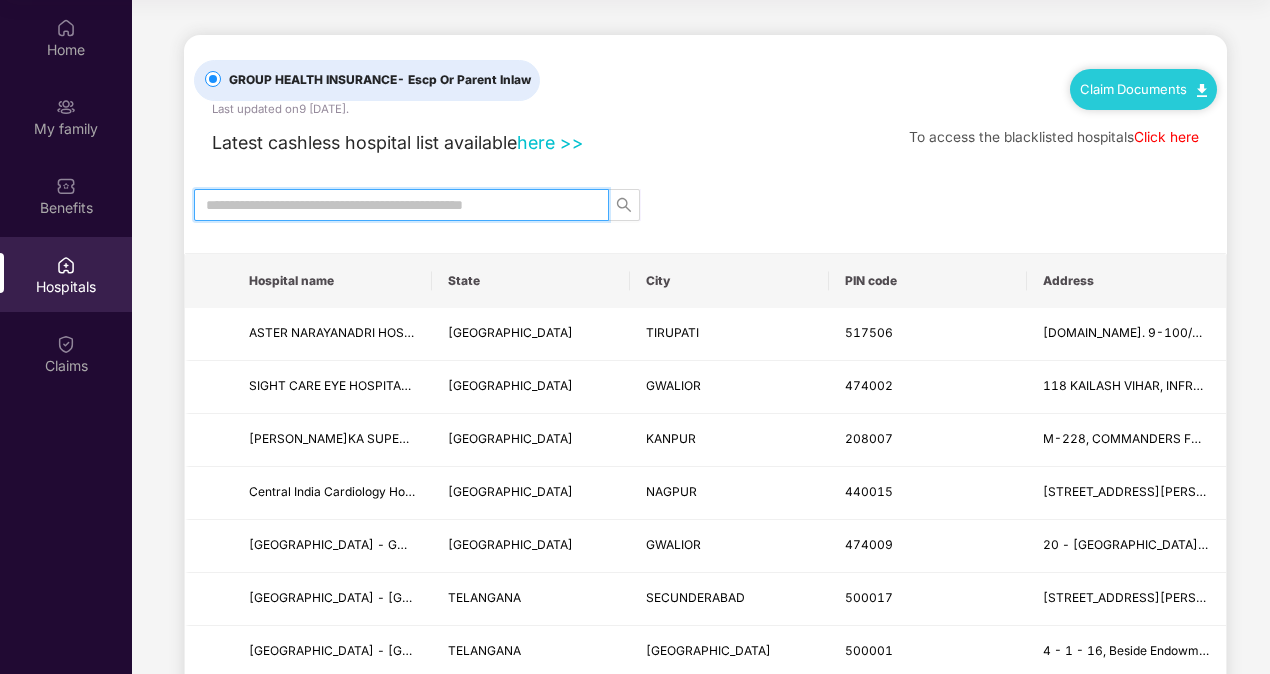 click at bounding box center (393, 205) 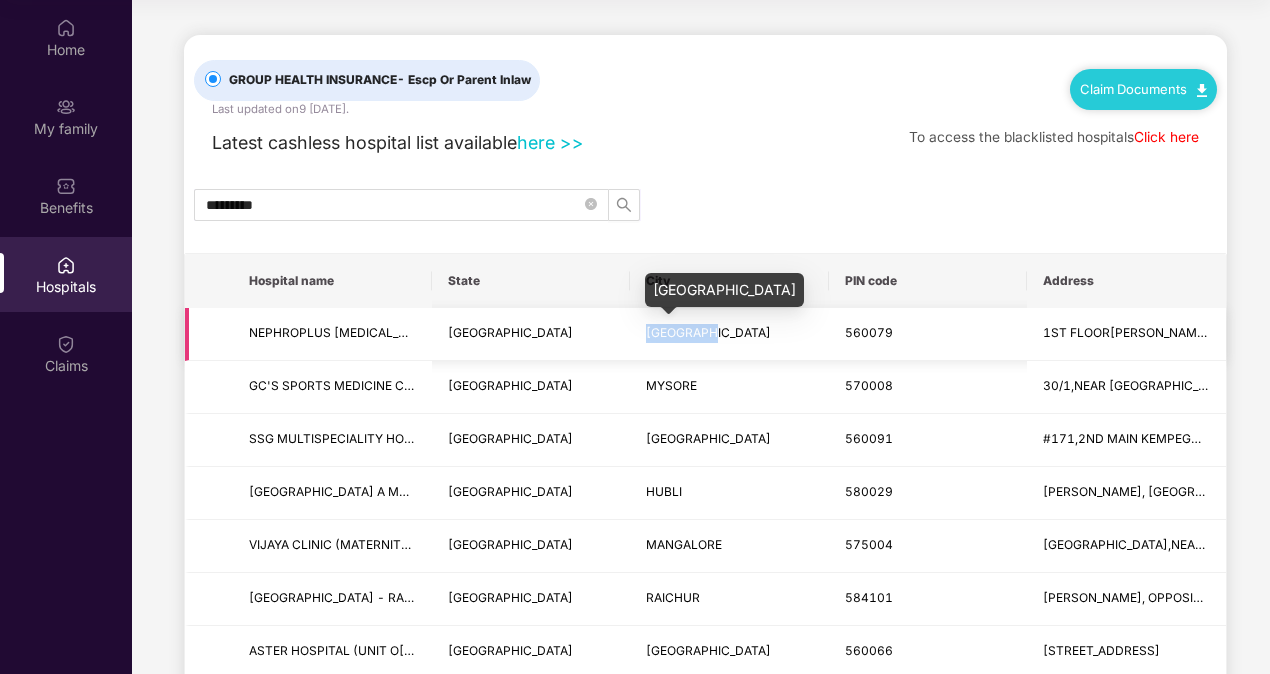 drag, startPoint x: 738, startPoint y: 334, endPoint x: 644, endPoint y: 332, distance: 94.02127 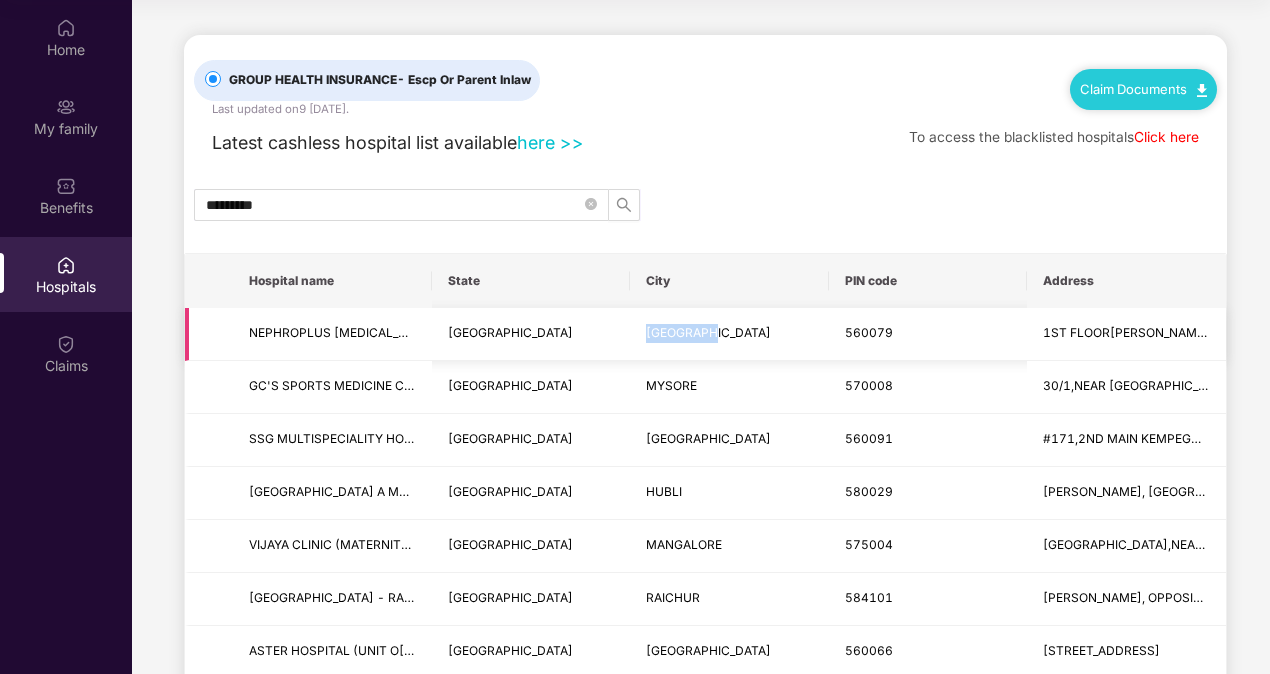 copy on "[GEOGRAPHIC_DATA]" 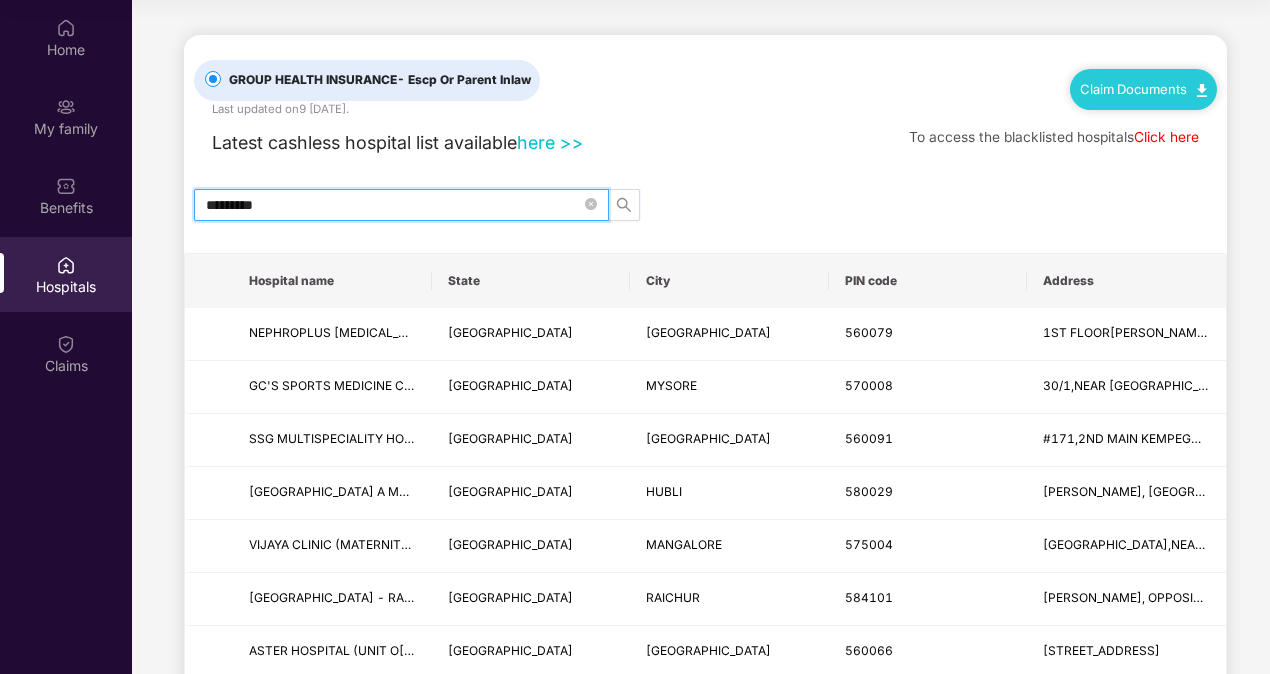 drag, startPoint x: 293, startPoint y: 196, endPoint x: 156, endPoint y: 185, distance: 137.4409 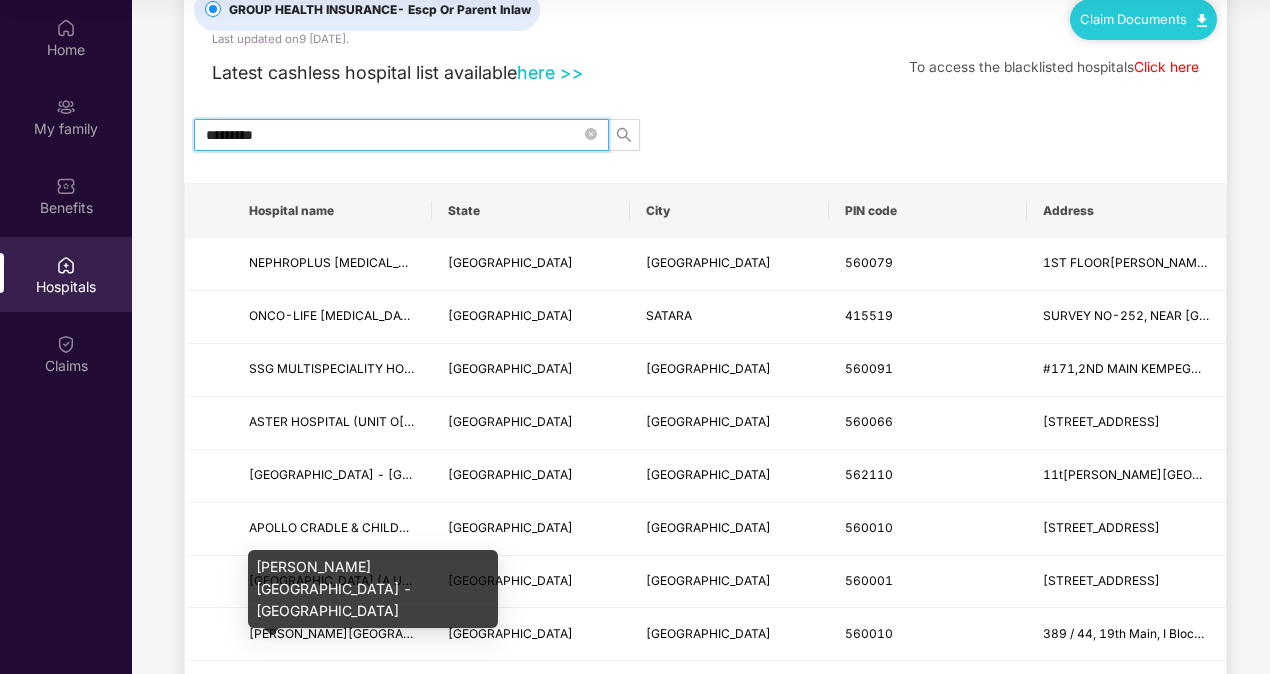 scroll, scrollTop: 0, scrollLeft: 0, axis: both 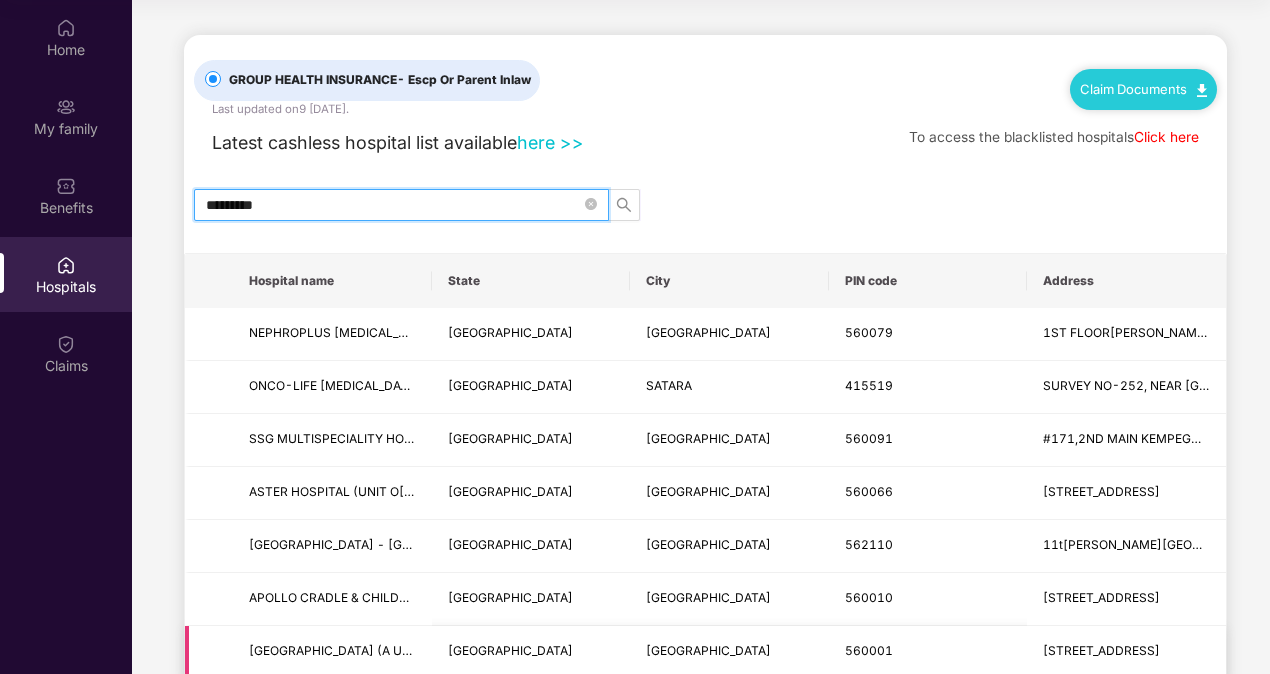 type on "*********" 